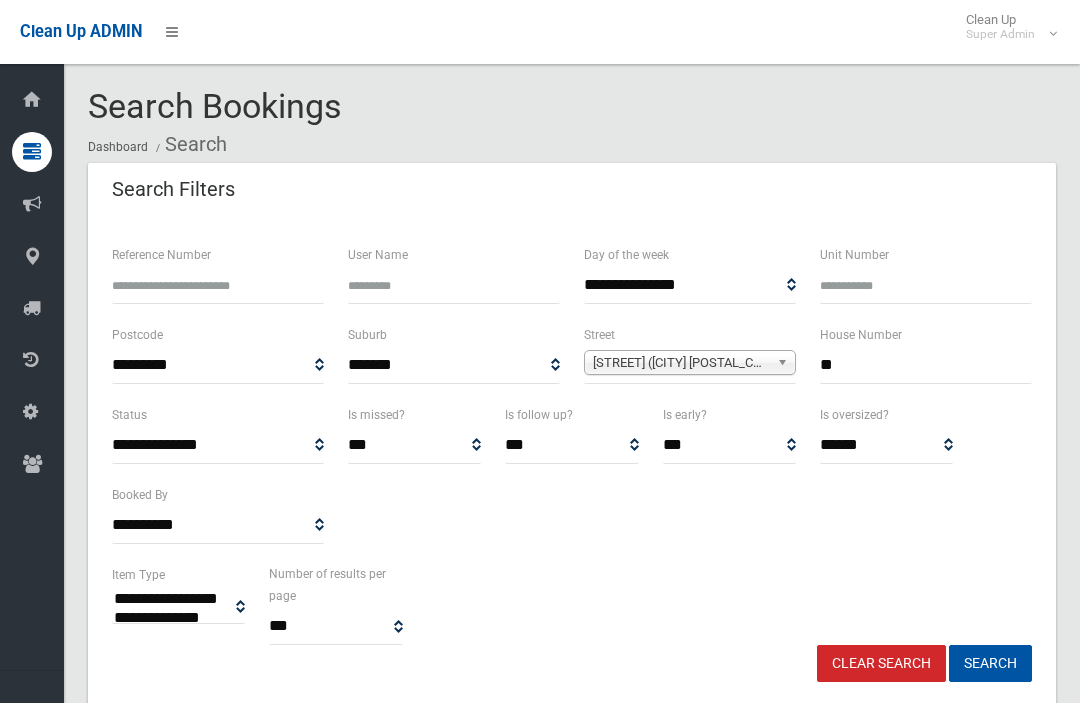 select 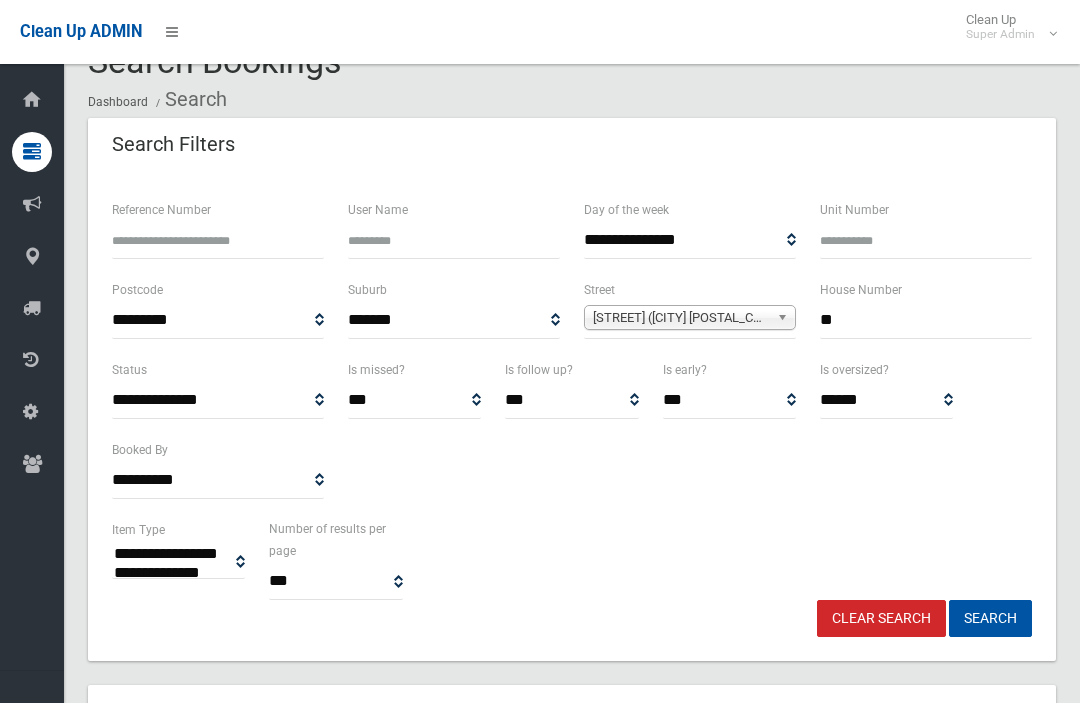 scroll, scrollTop: 0, scrollLeft: 0, axis: both 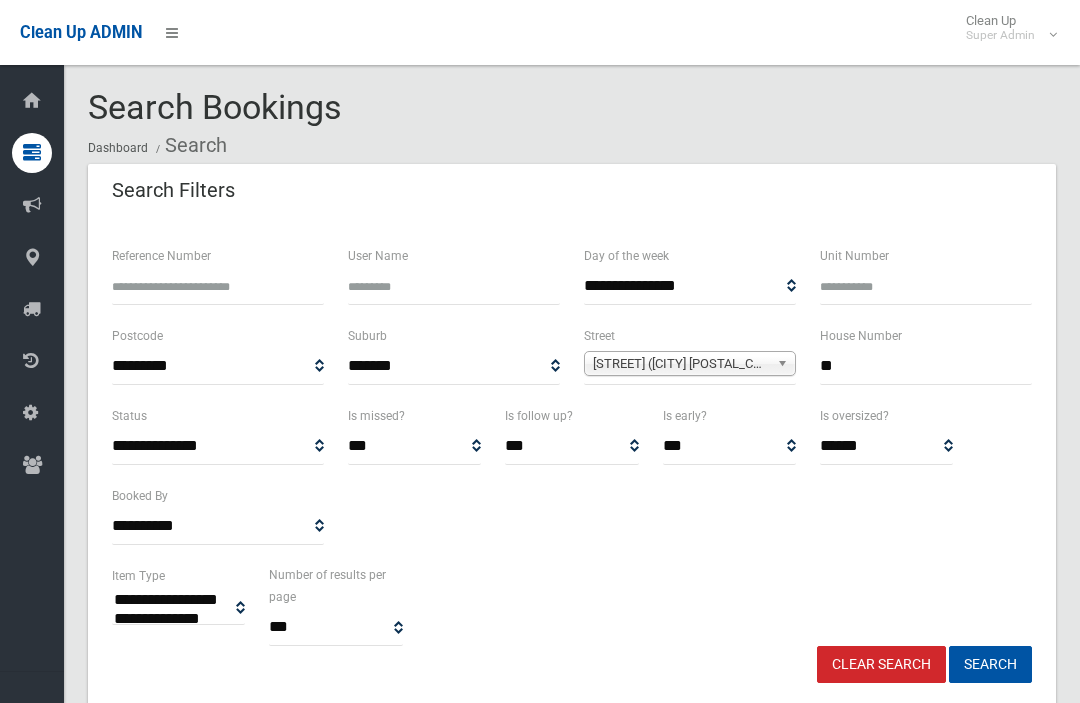 click on "**" at bounding box center [926, 365] 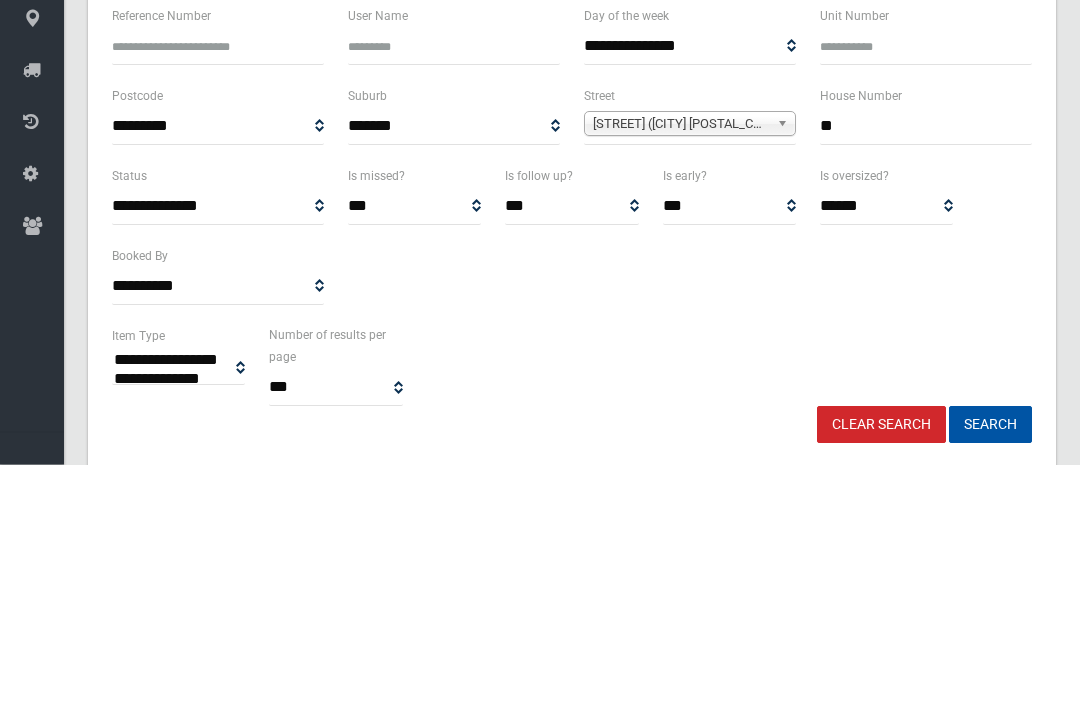type on "*" 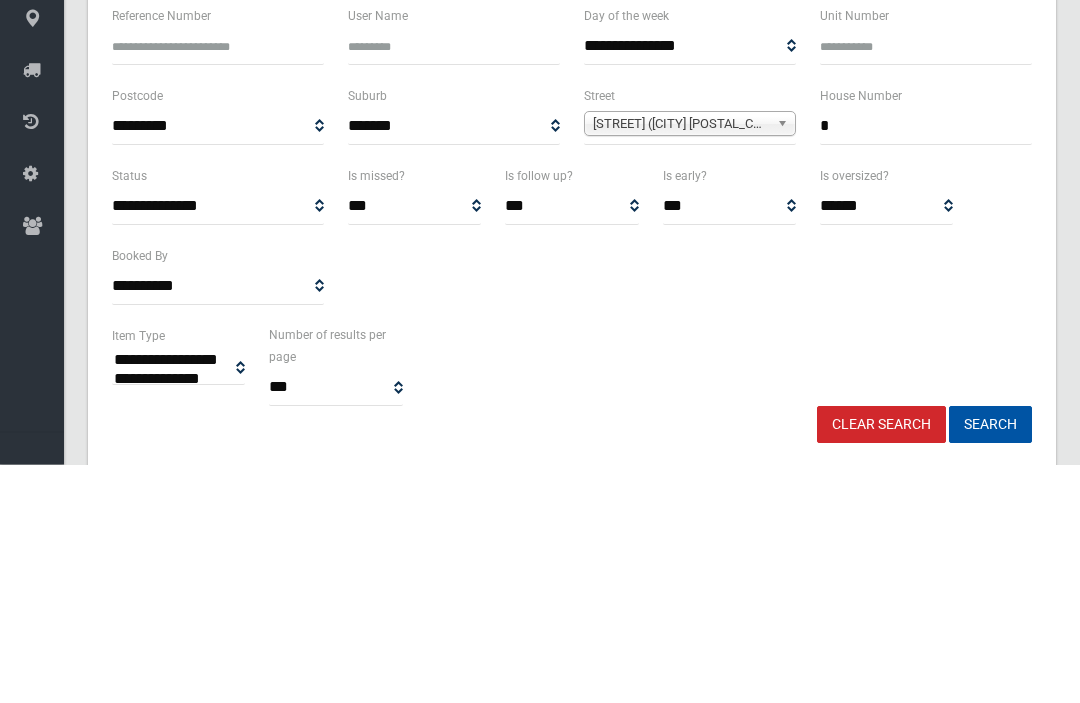 type on "*" 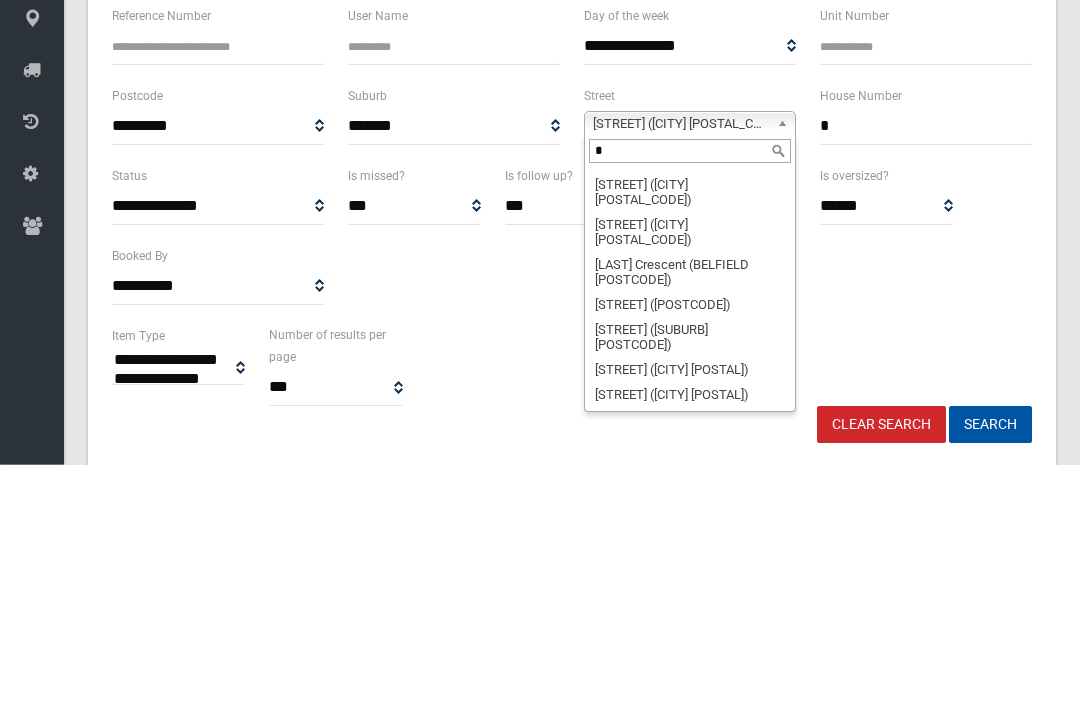 scroll, scrollTop: 0, scrollLeft: 0, axis: both 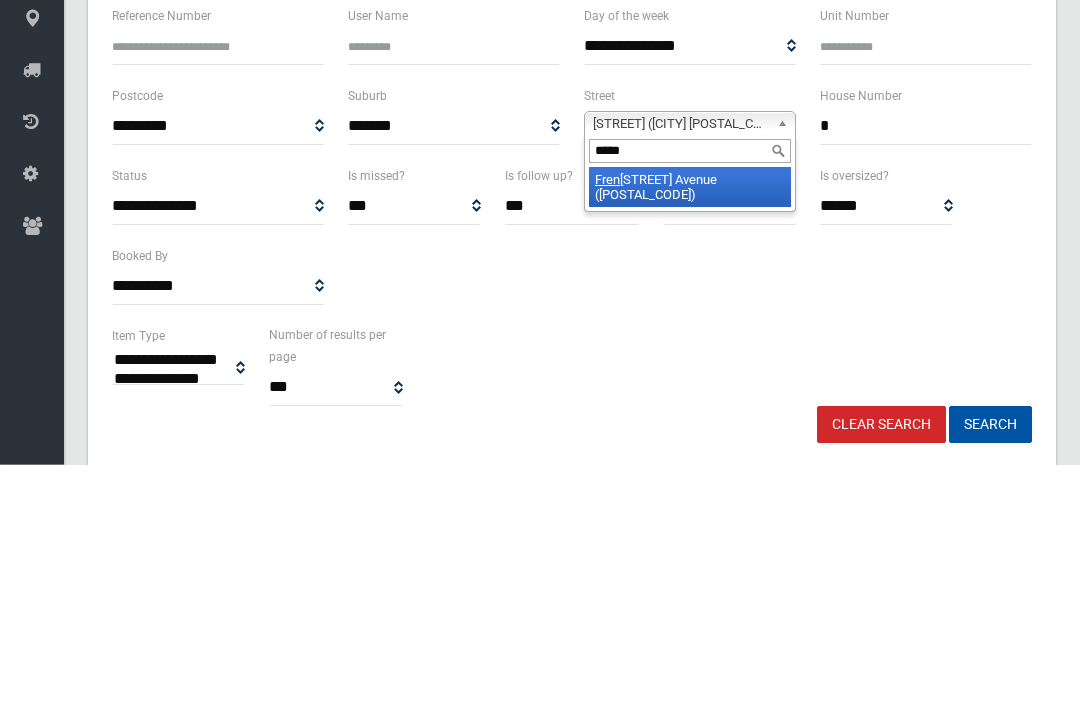 type on "******" 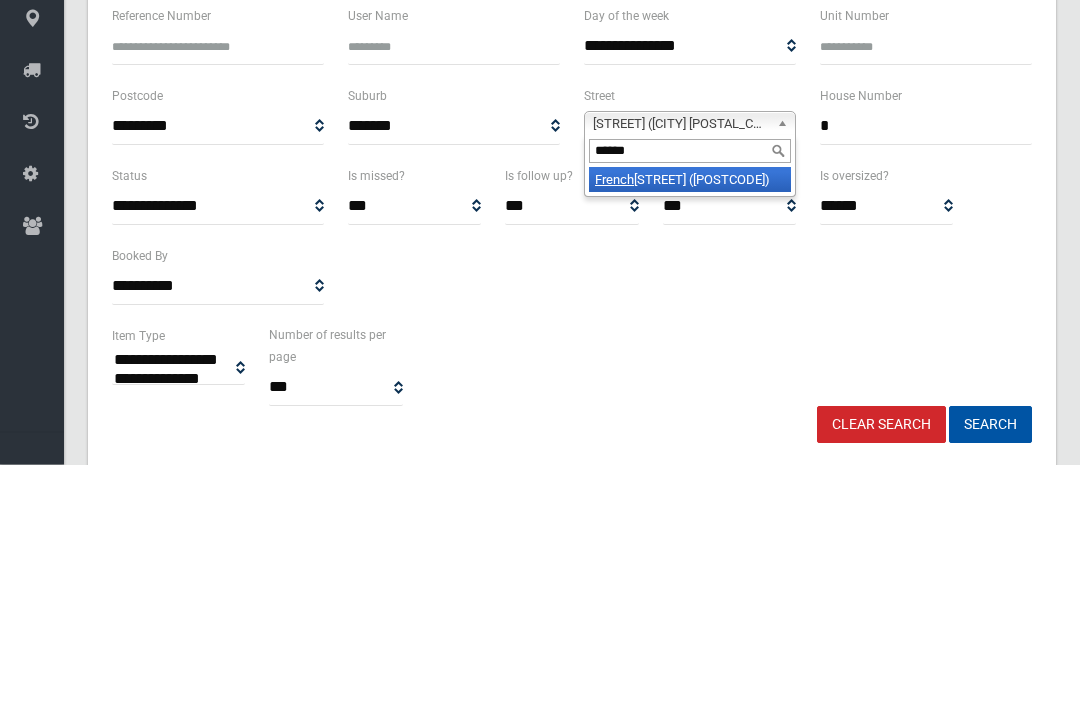 type 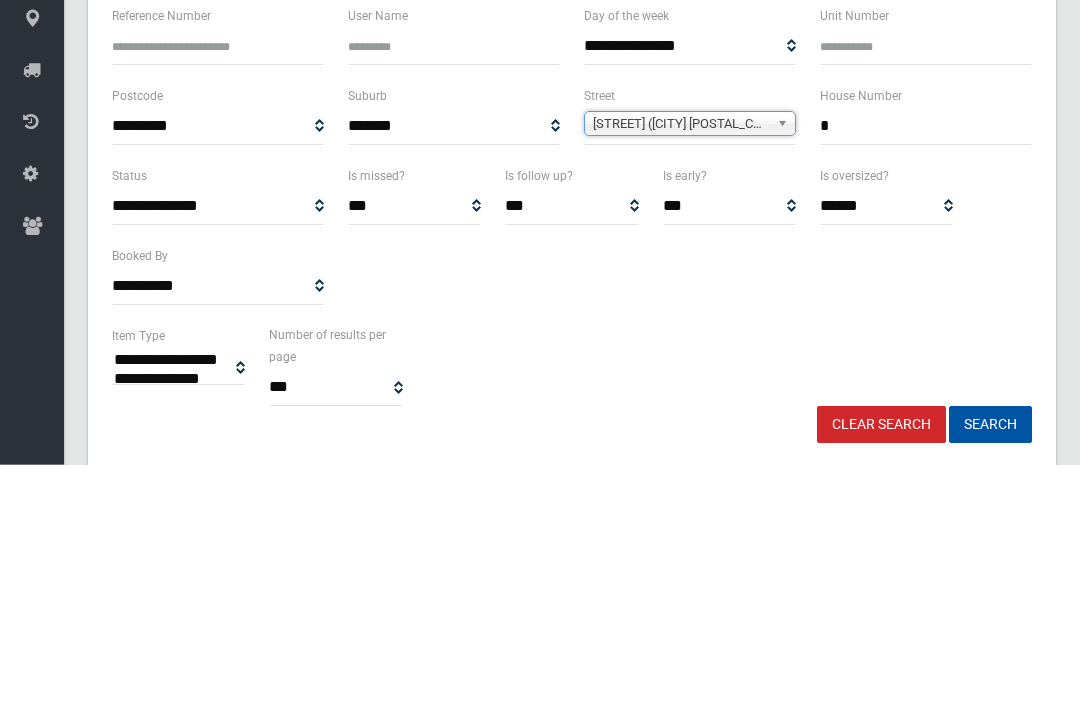 click on "Search" at bounding box center (990, 663) 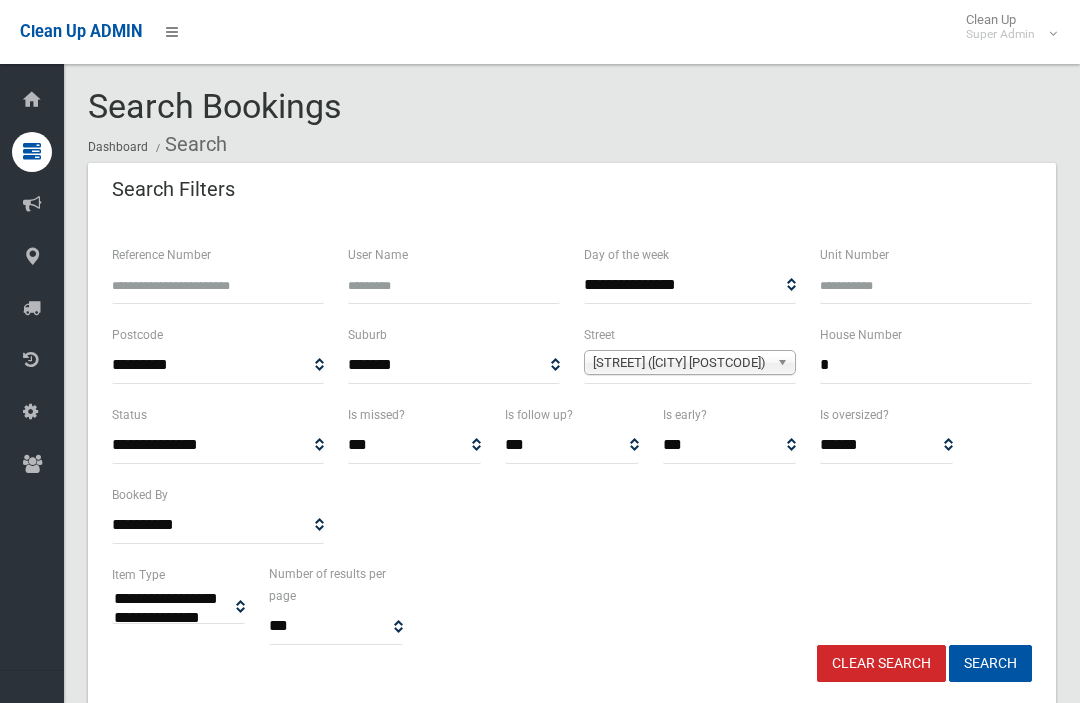select 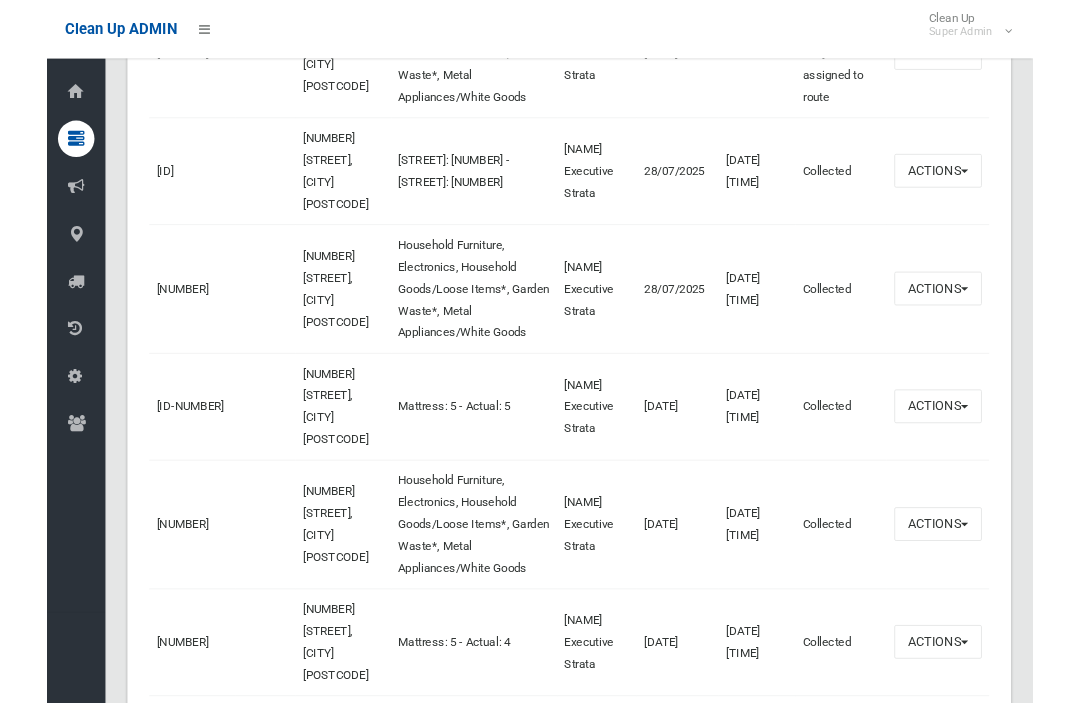 scroll, scrollTop: 1313, scrollLeft: 0, axis: vertical 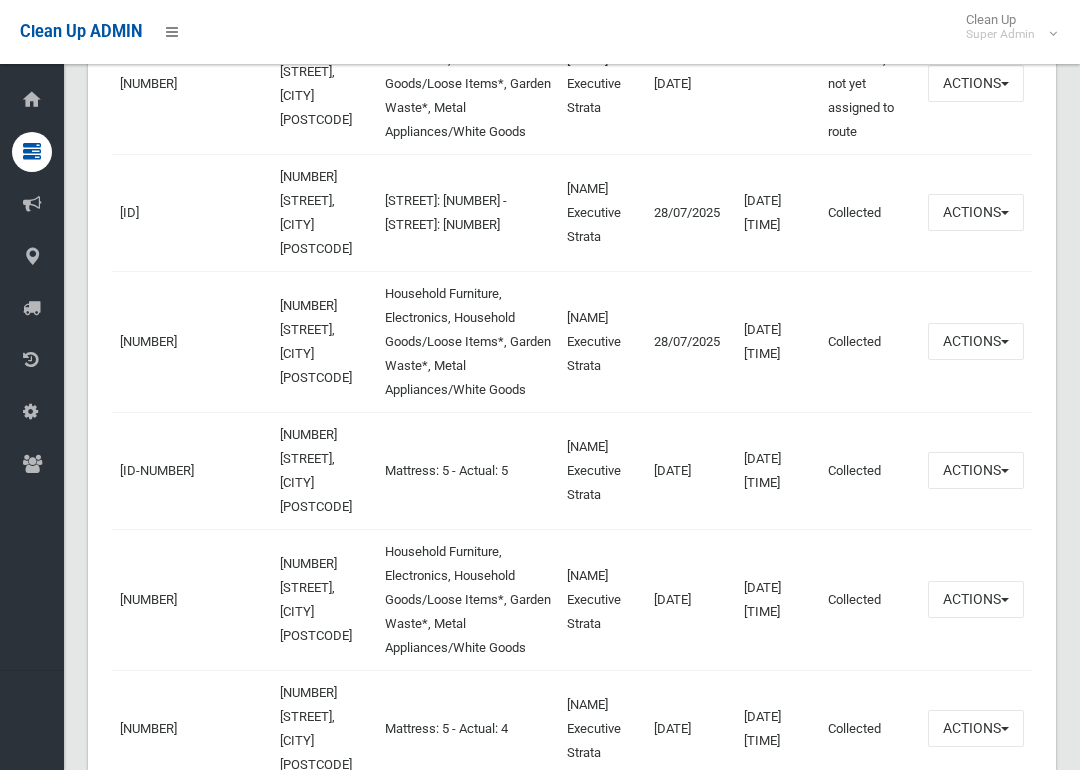 click on "439098" at bounding box center (148, 341) 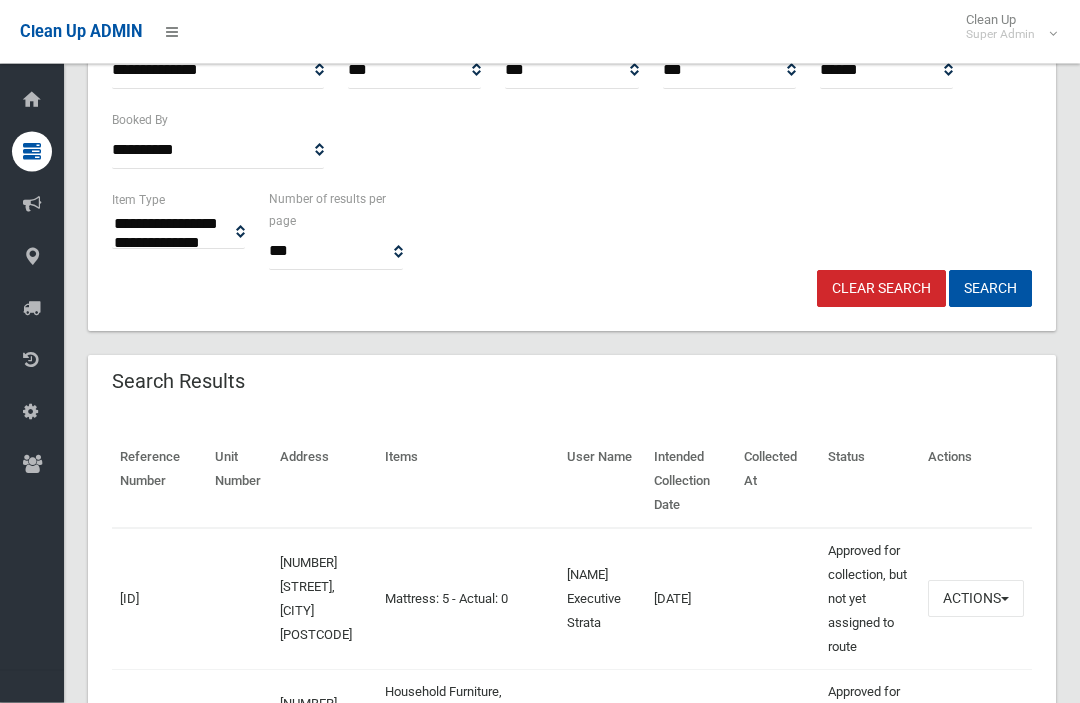 scroll, scrollTop: 0, scrollLeft: 0, axis: both 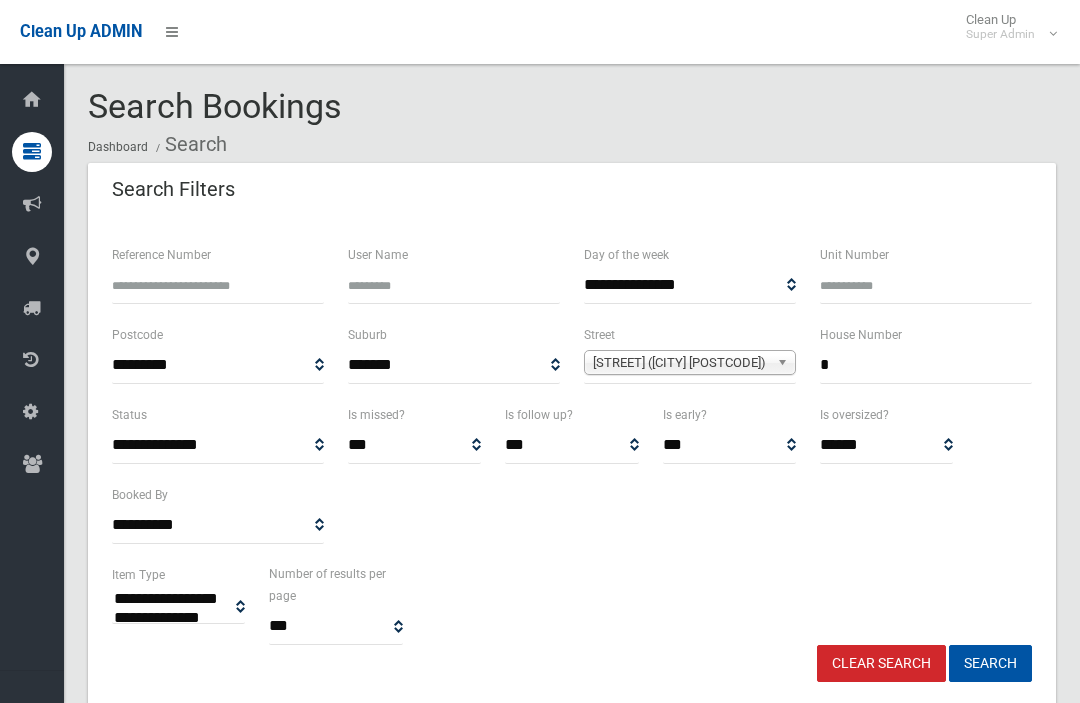 click on "*" at bounding box center [926, 365] 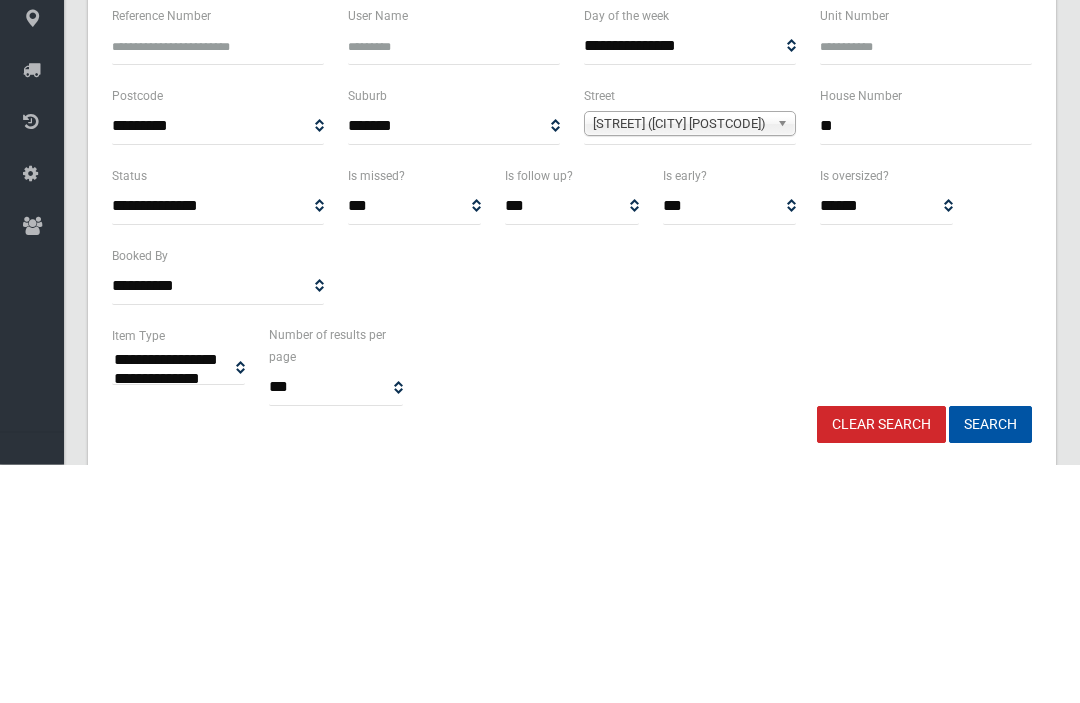 type on "**" 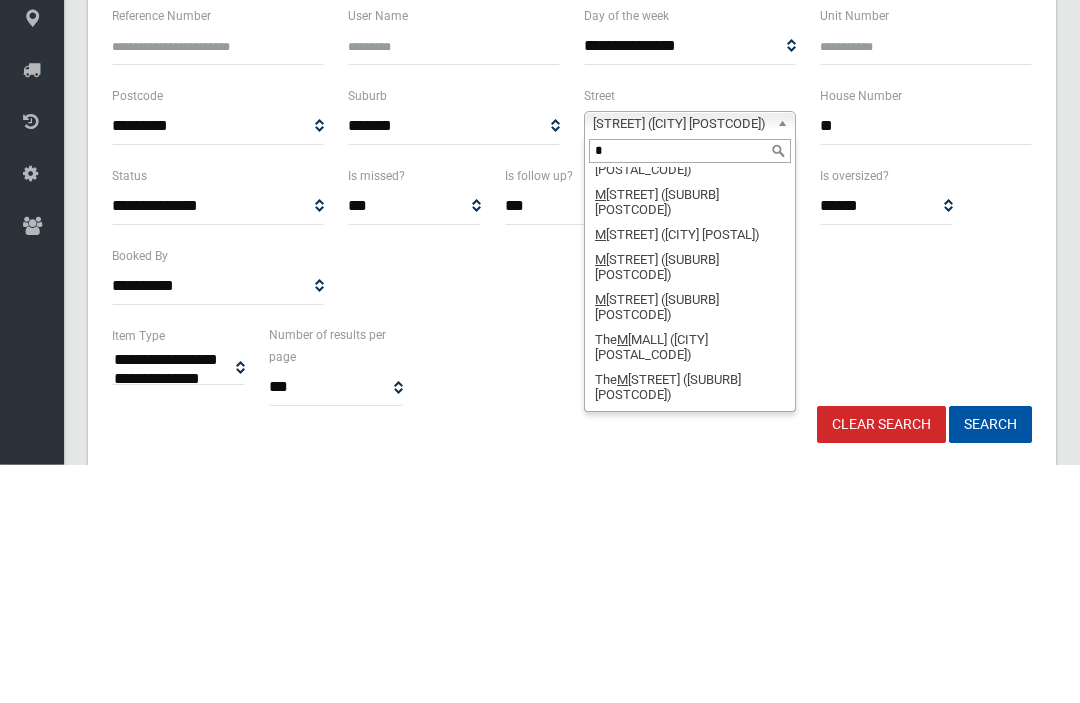 scroll, scrollTop: 0, scrollLeft: 0, axis: both 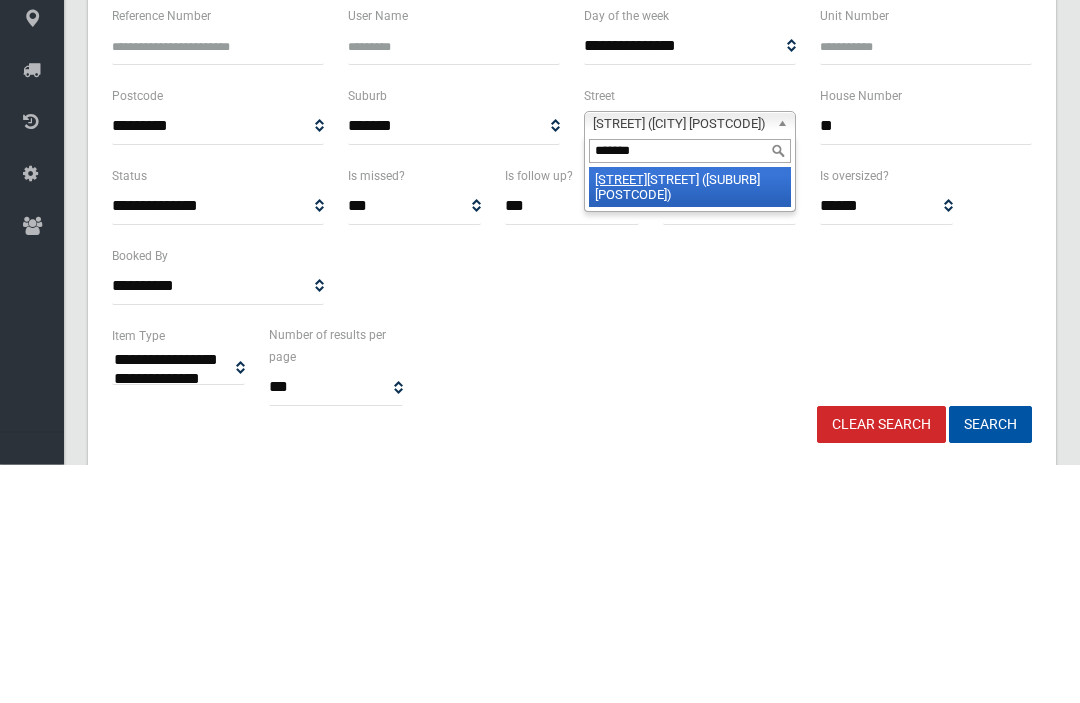 type on "********" 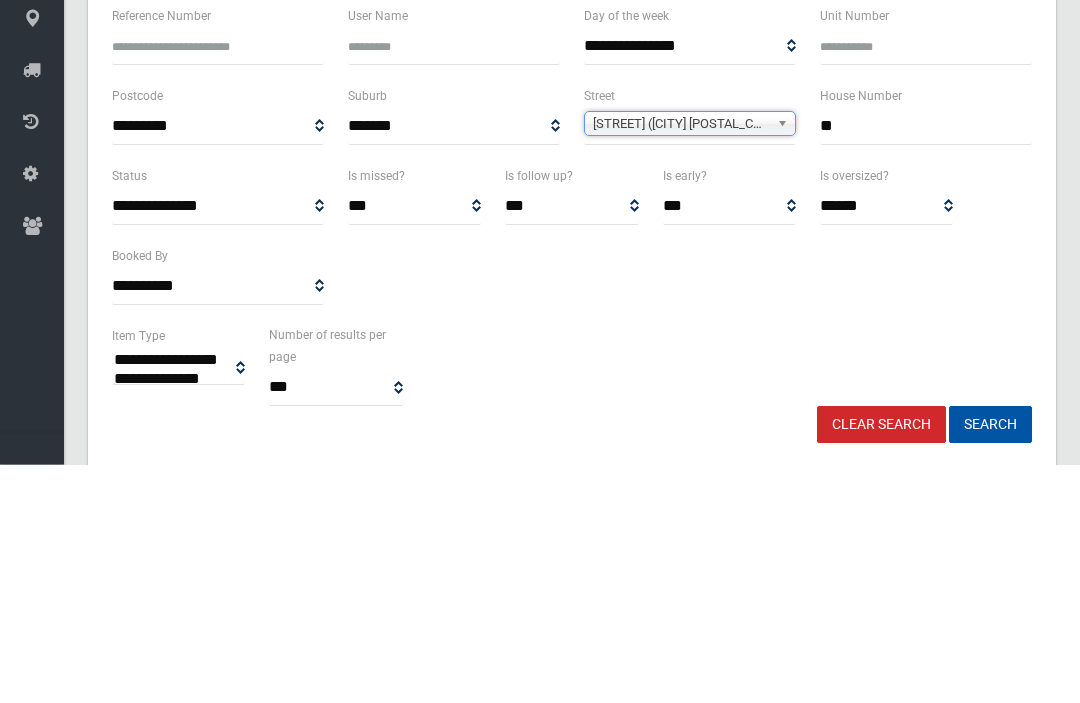 type 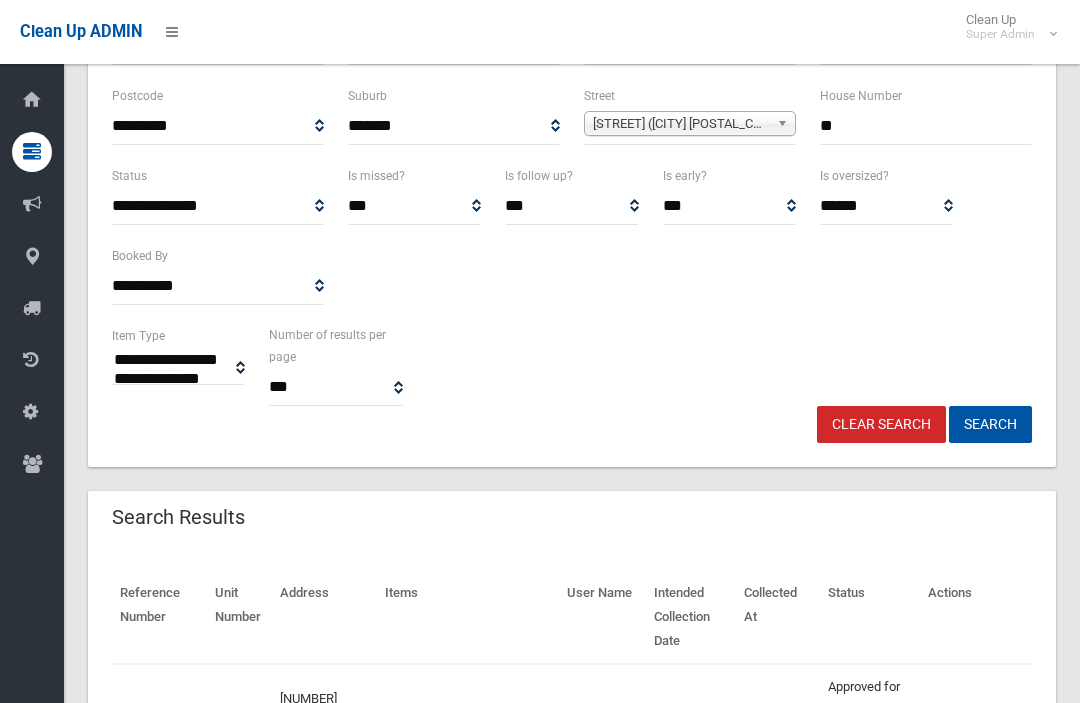 click on "Search" at bounding box center (990, 424) 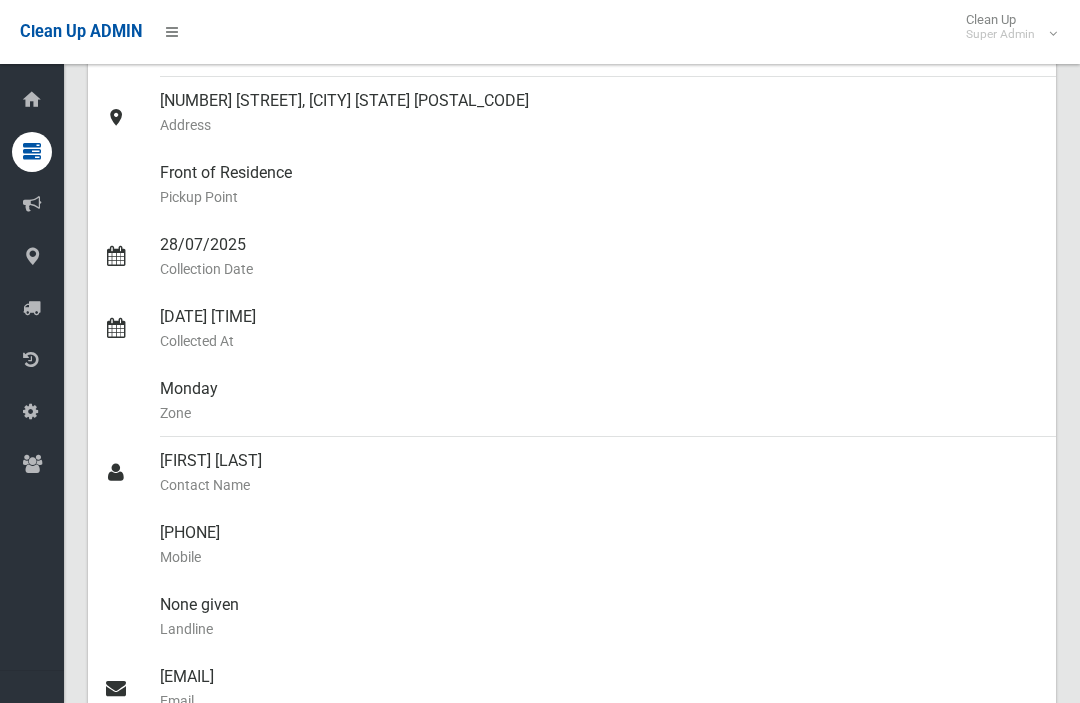 scroll, scrollTop: 0, scrollLeft: 0, axis: both 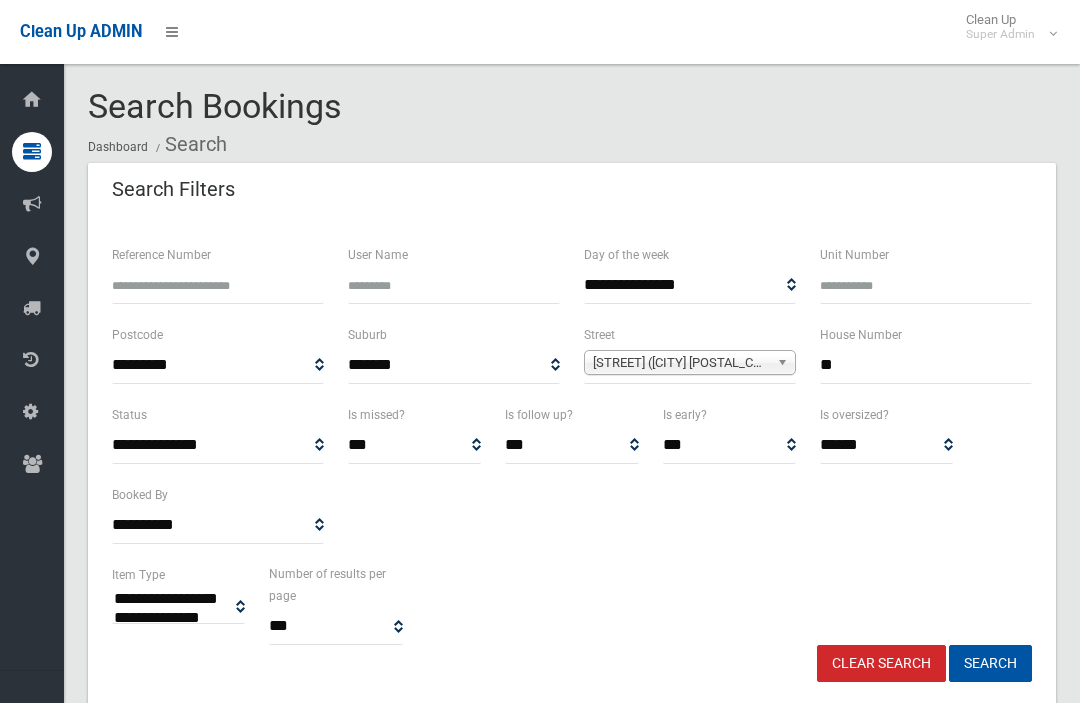 select 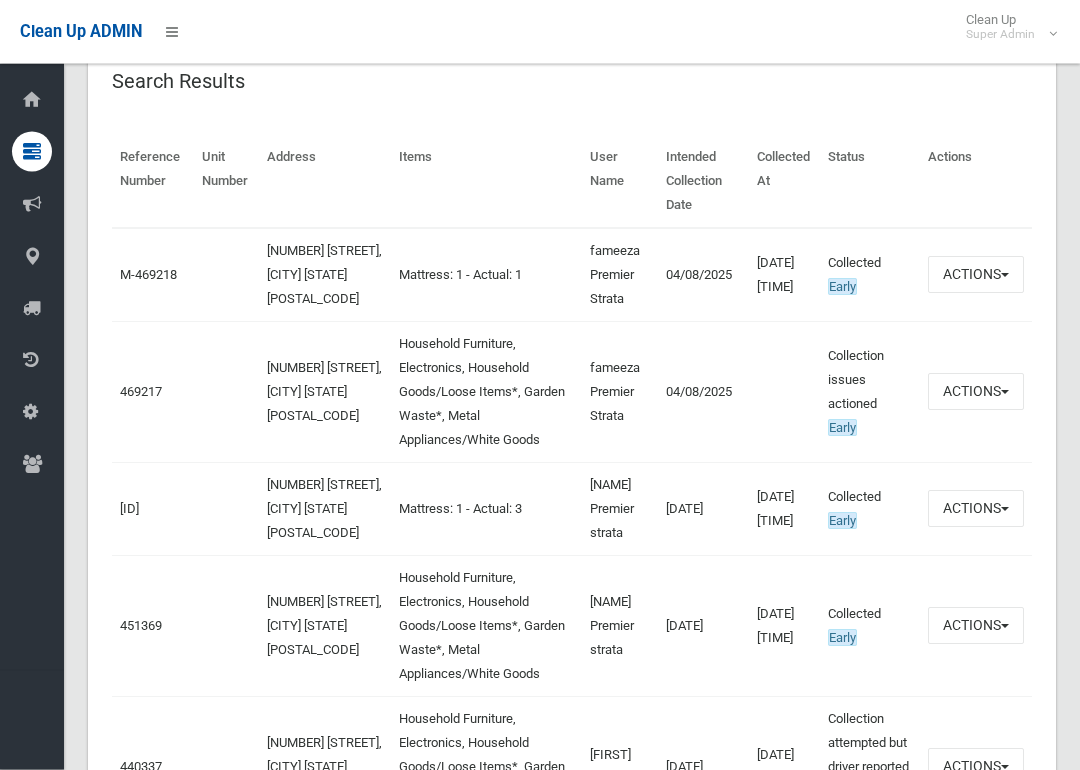 scroll, scrollTop: 691, scrollLeft: 0, axis: vertical 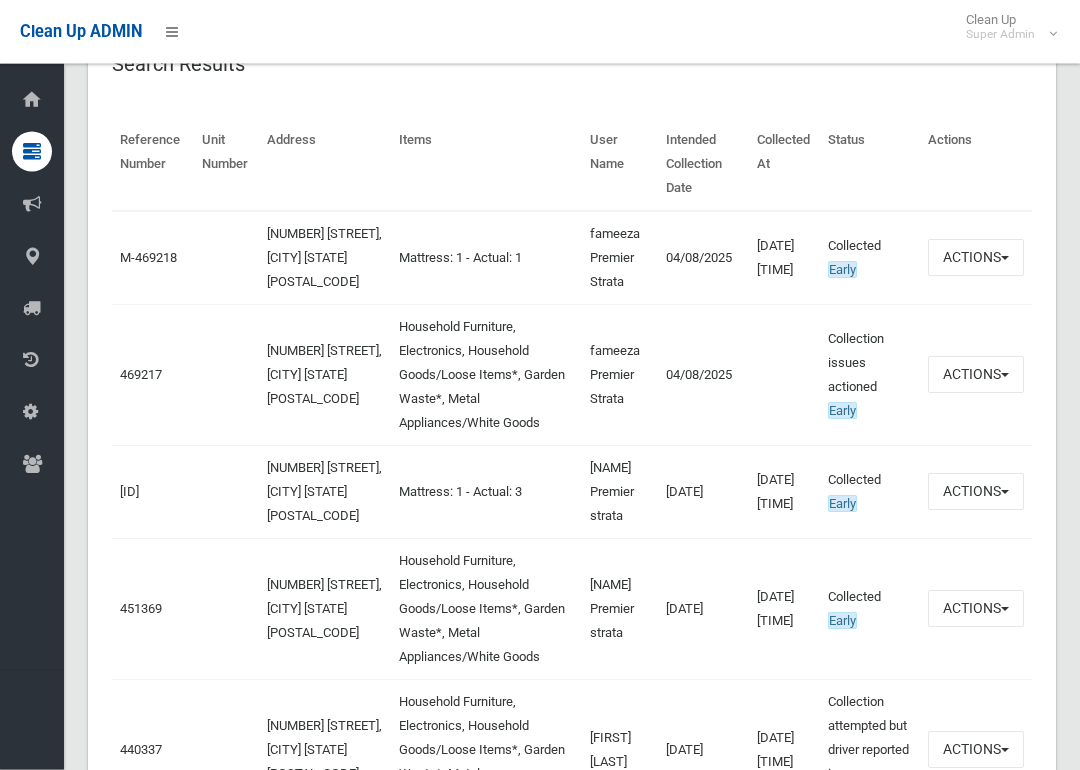 click on "469217" at bounding box center (141, 375) 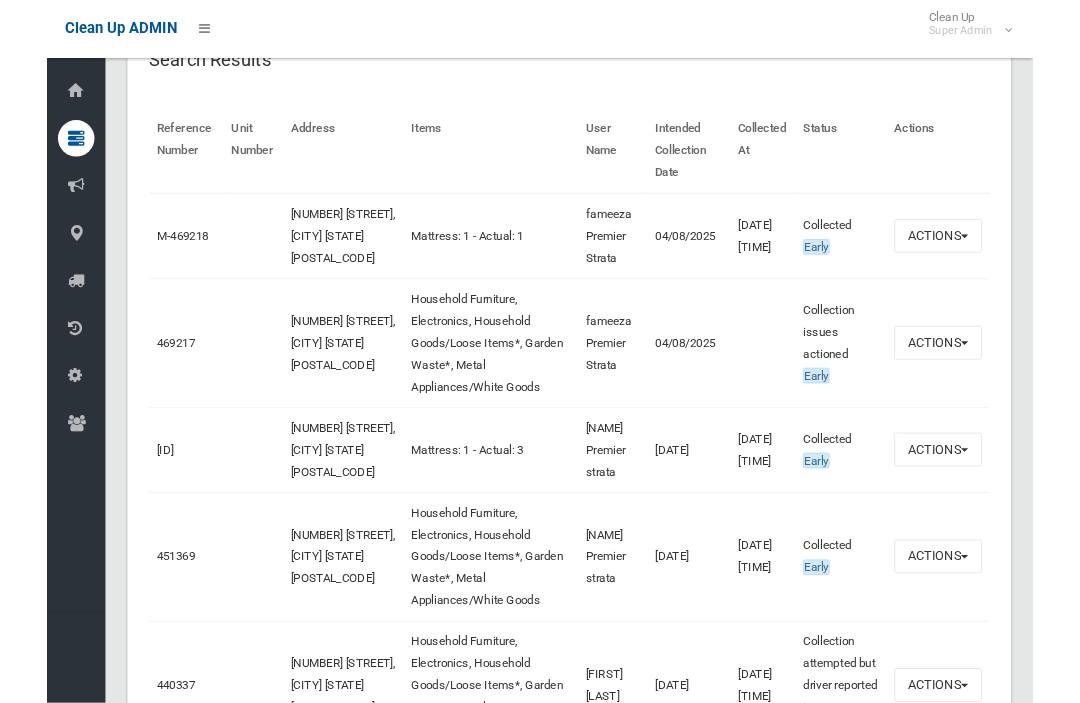 scroll, scrollTop: 692, scrollLeft: 0, axis: vertical 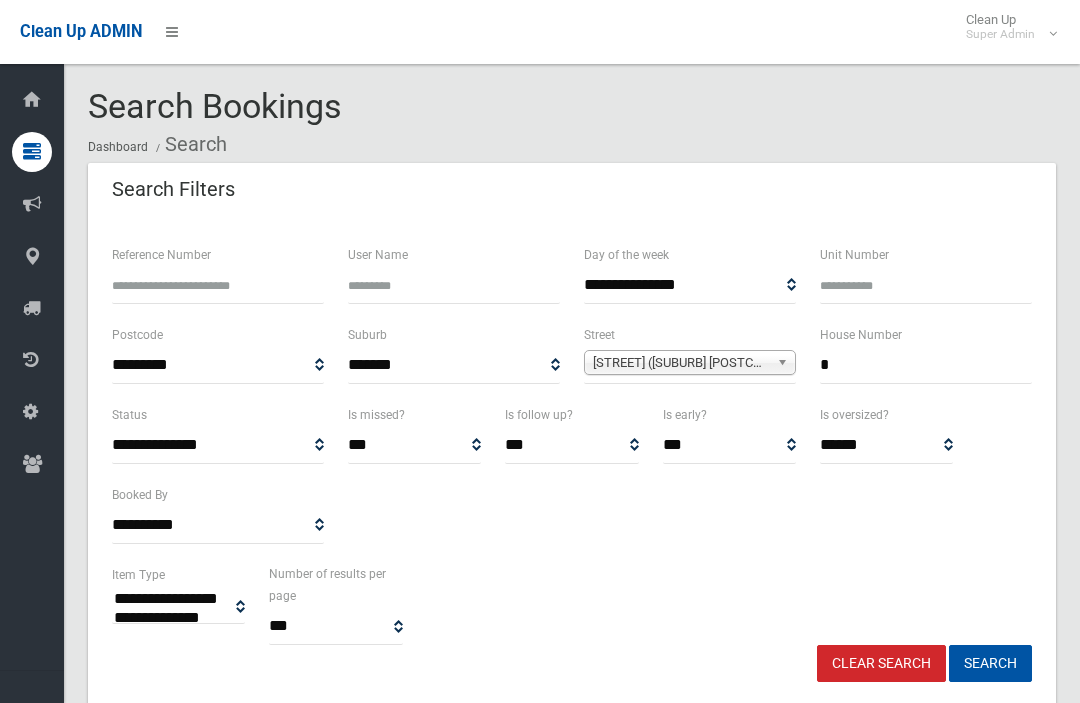 select 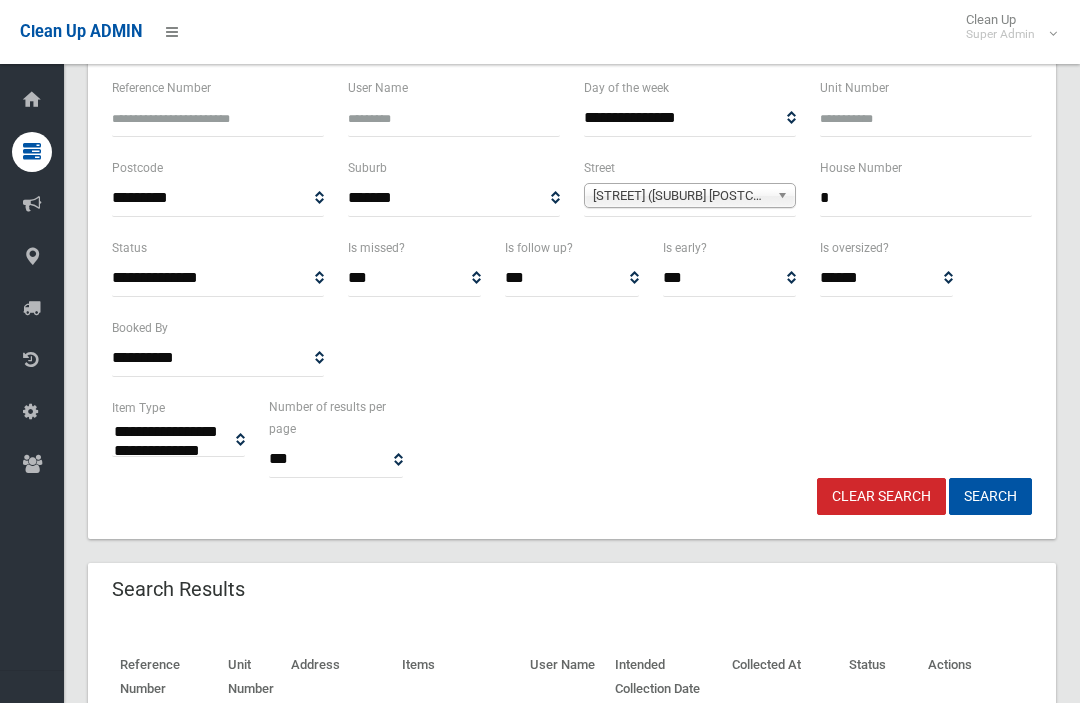 click on "*" at bounding box center [926, 198] 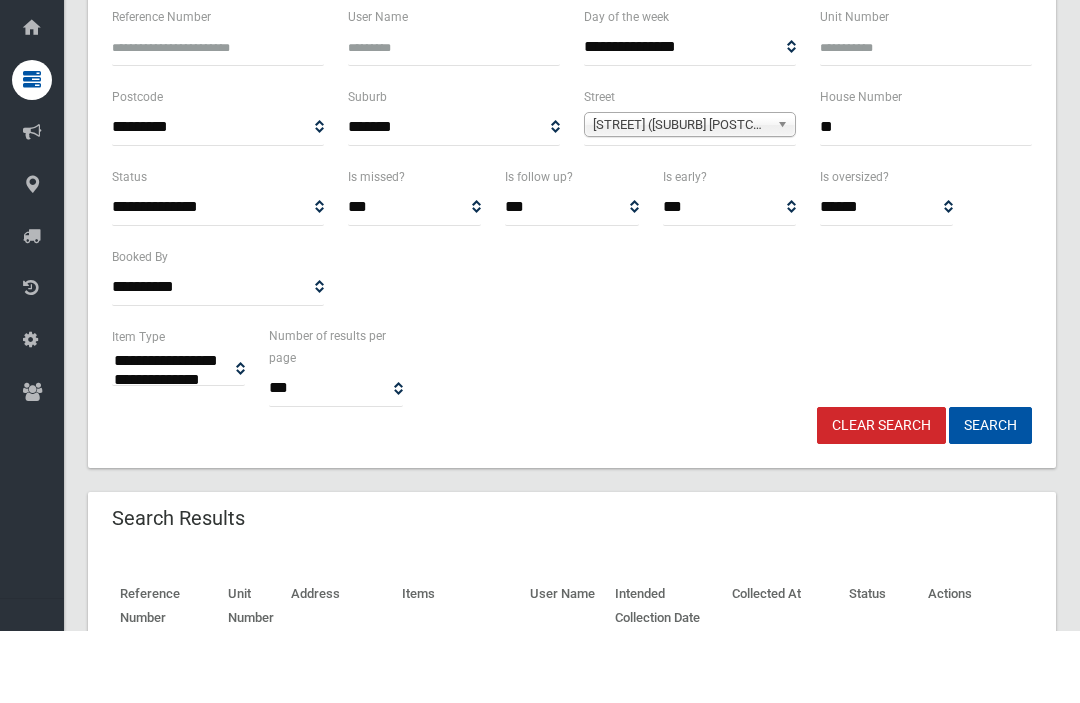 type on "**" 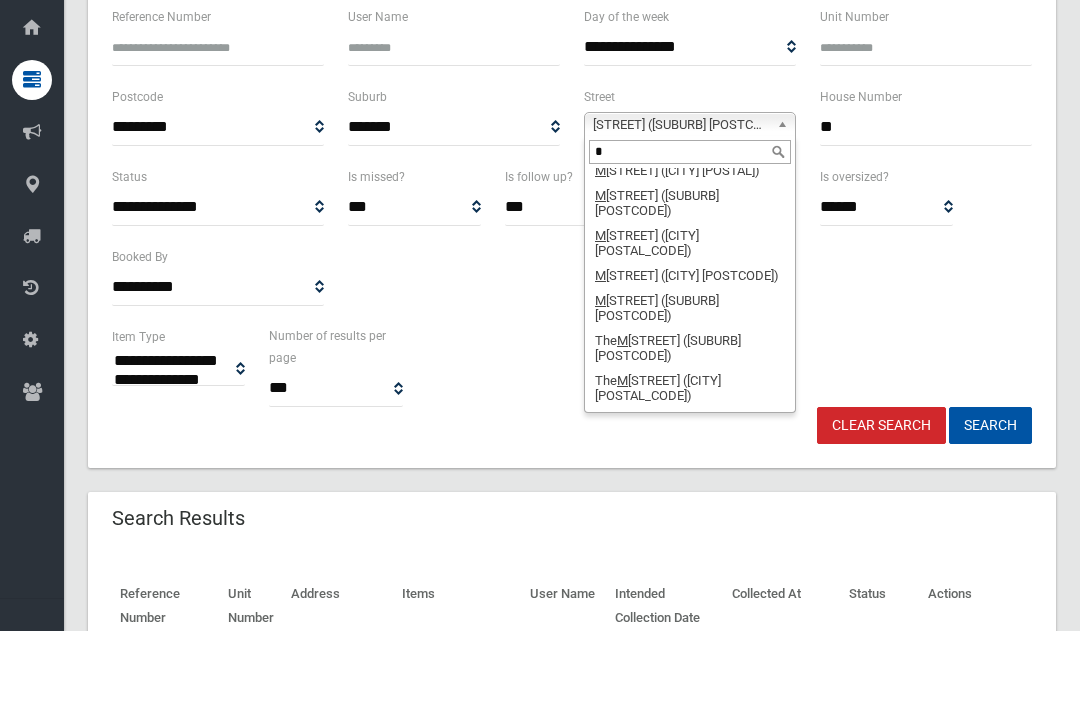 scroll, scrollTop: 0, scrollLeft: 0, axis: both 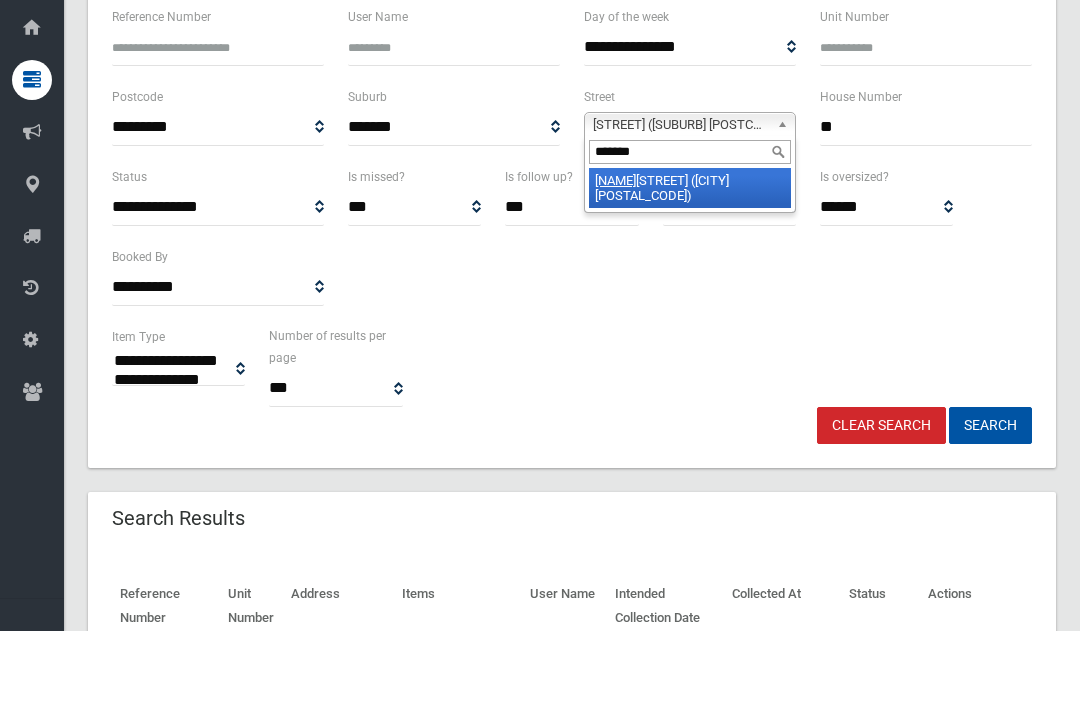 type on "********" 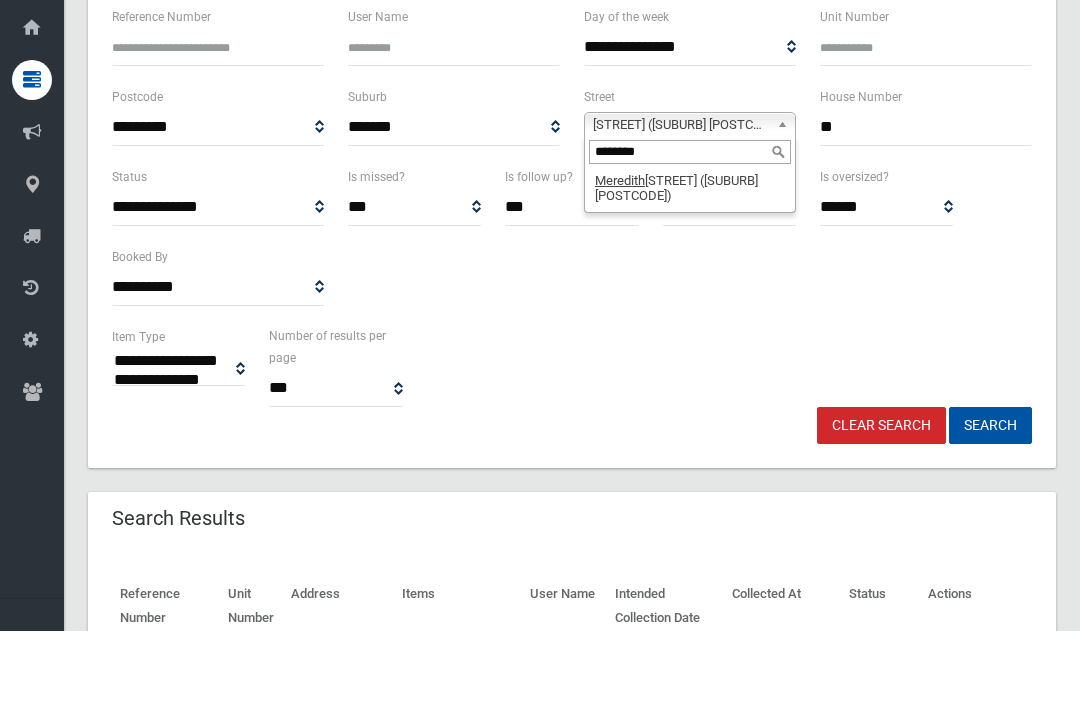 type 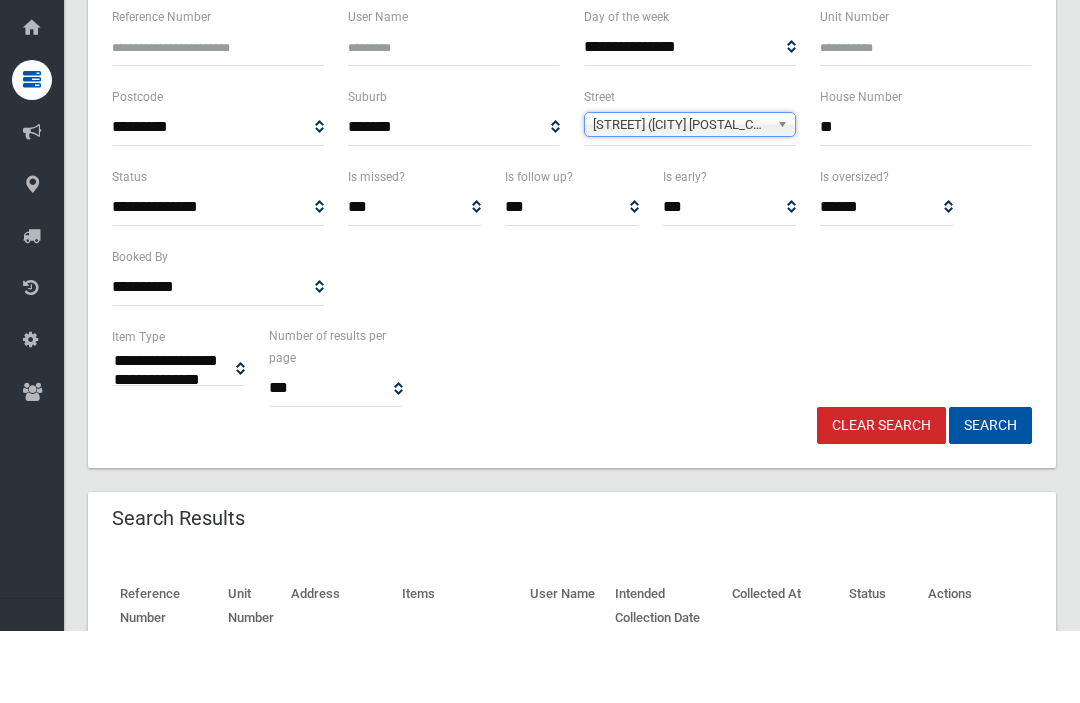 click on "Search" at bounding box center [990, 497] 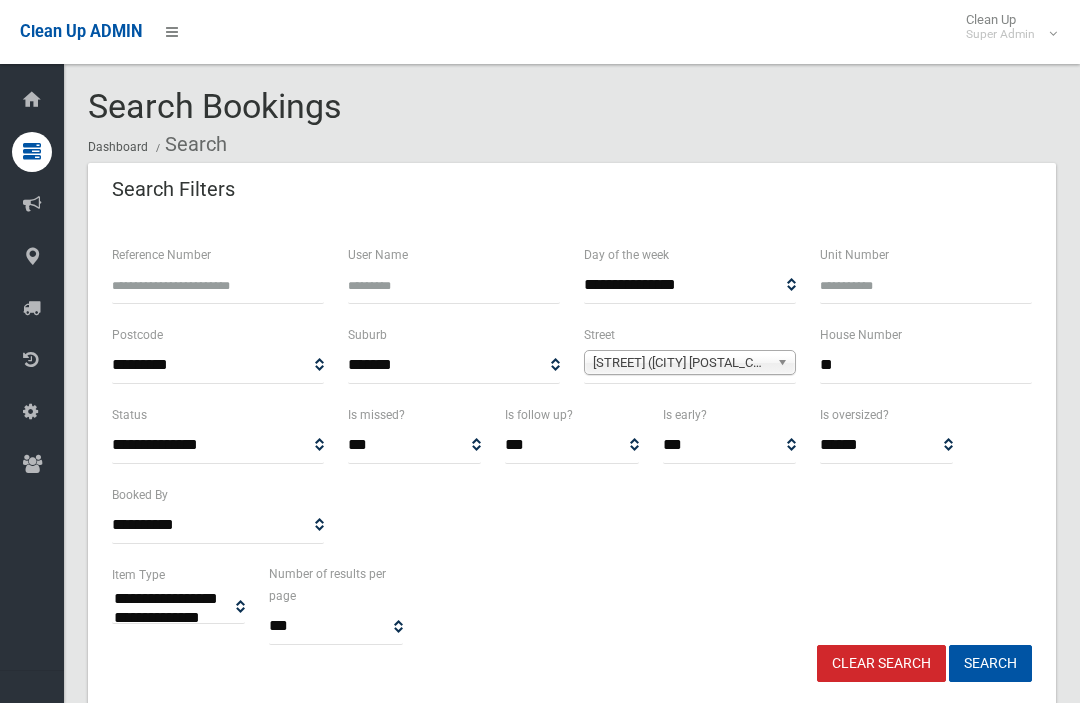 select 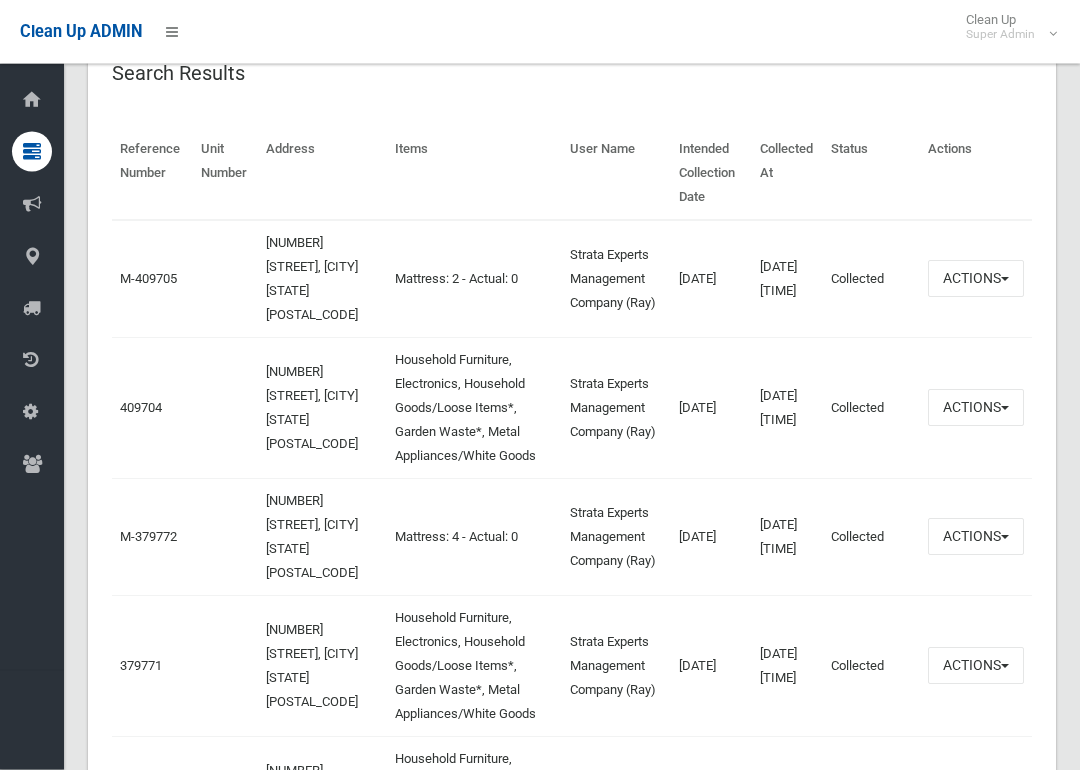 scroll, scrollTop: 683, scrollLeft: 0, axis: vertical 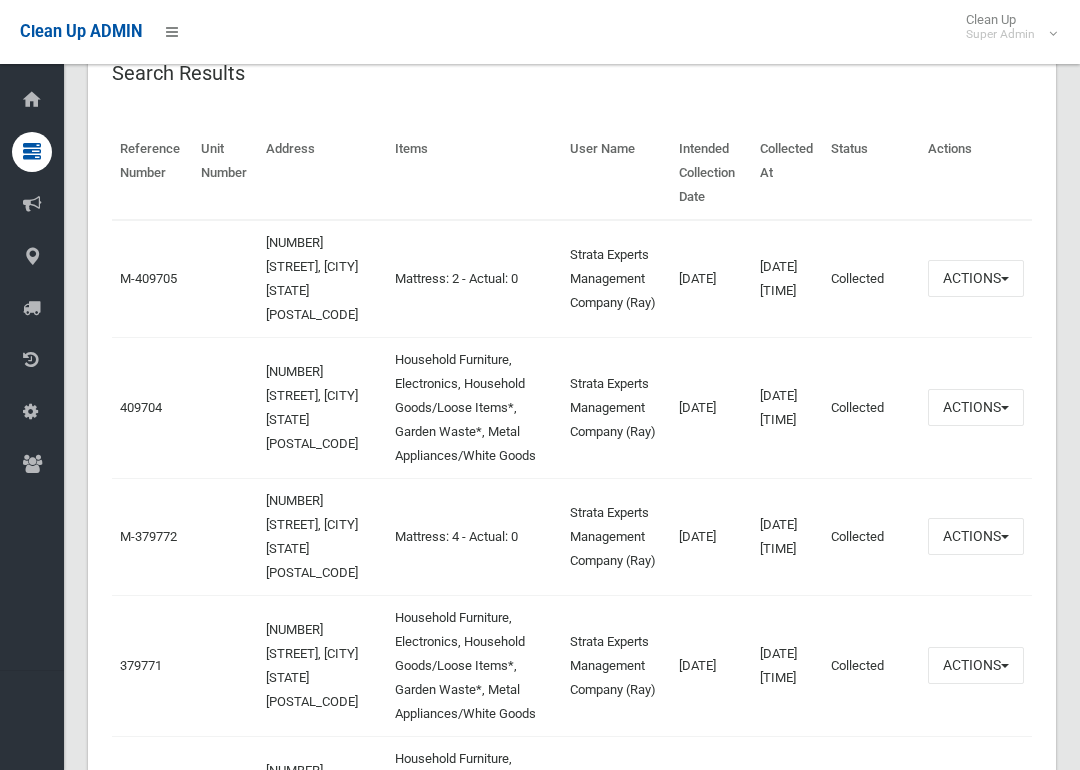 click on "409704" at bounding box center (141, 407) 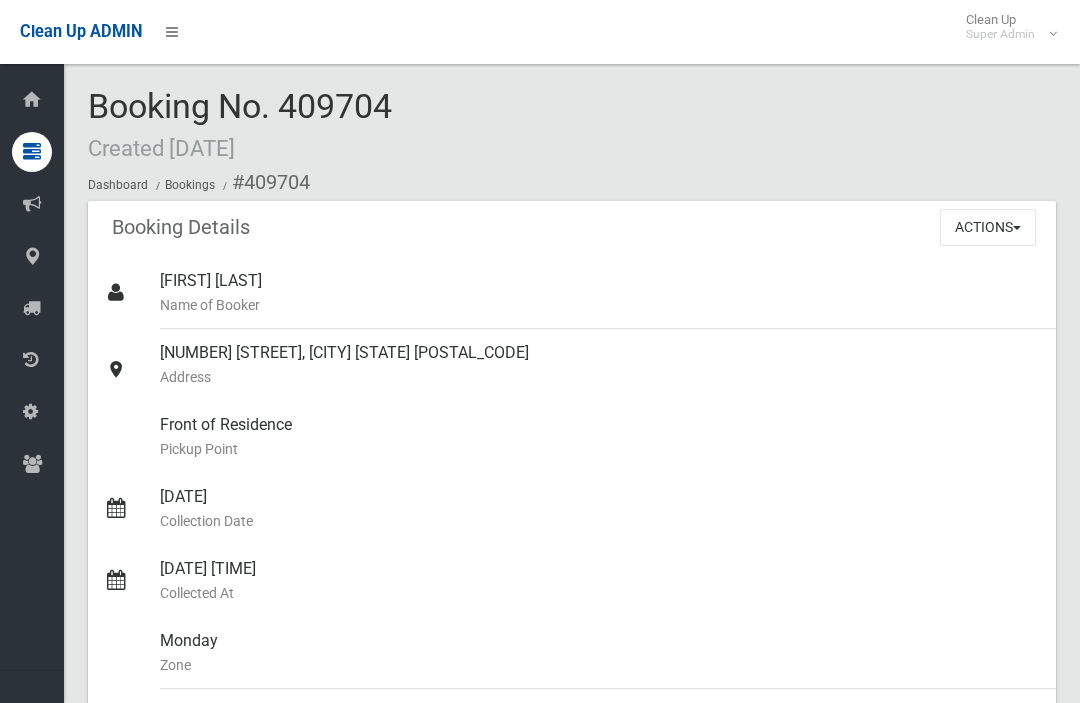 scroll, scrollTop: 0, scrollLeft: 0, axis: both 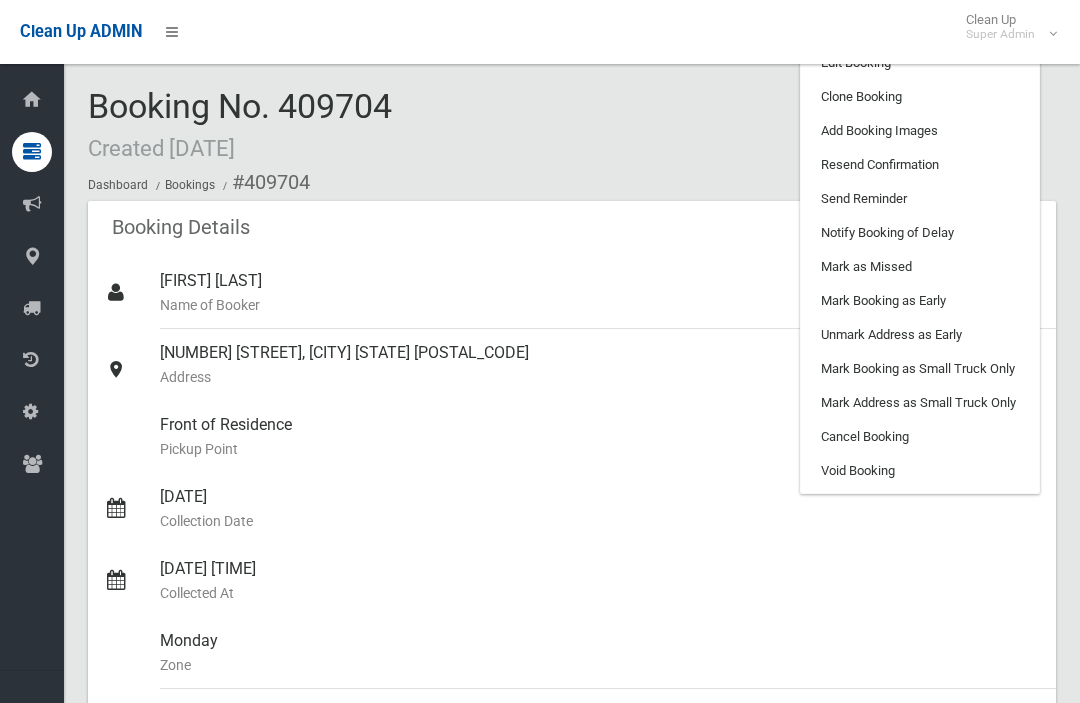 click on "Collected At" at bounding box center [600, 593] 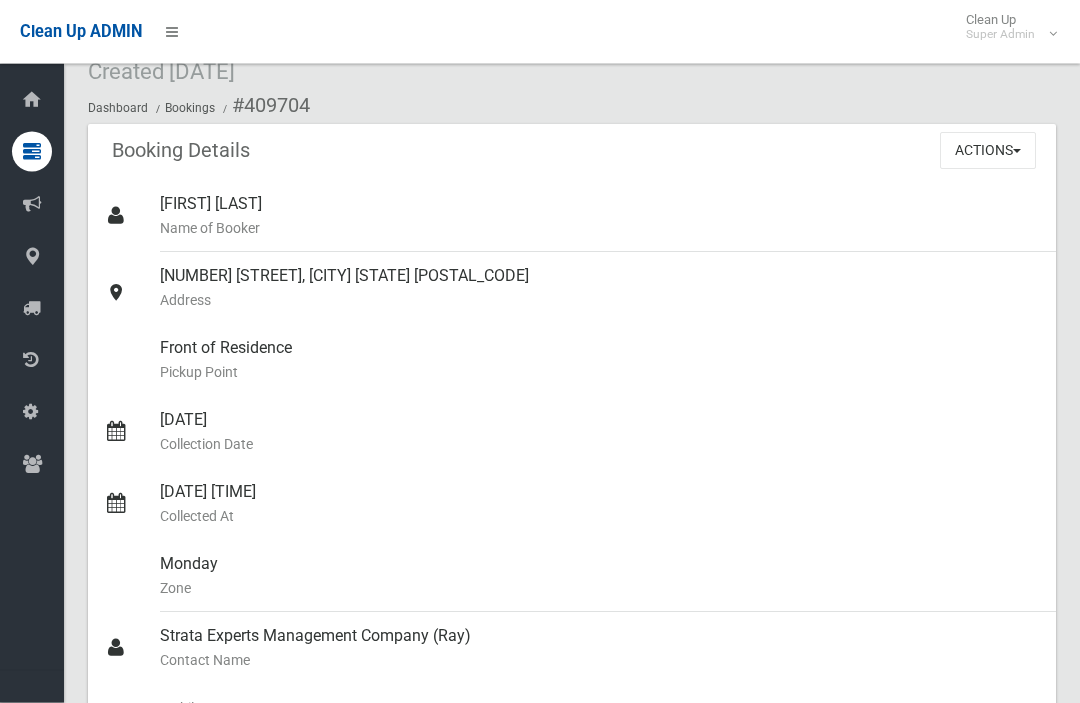 scroll, scrollTop: 0, scrollLeft: 0, axis: both 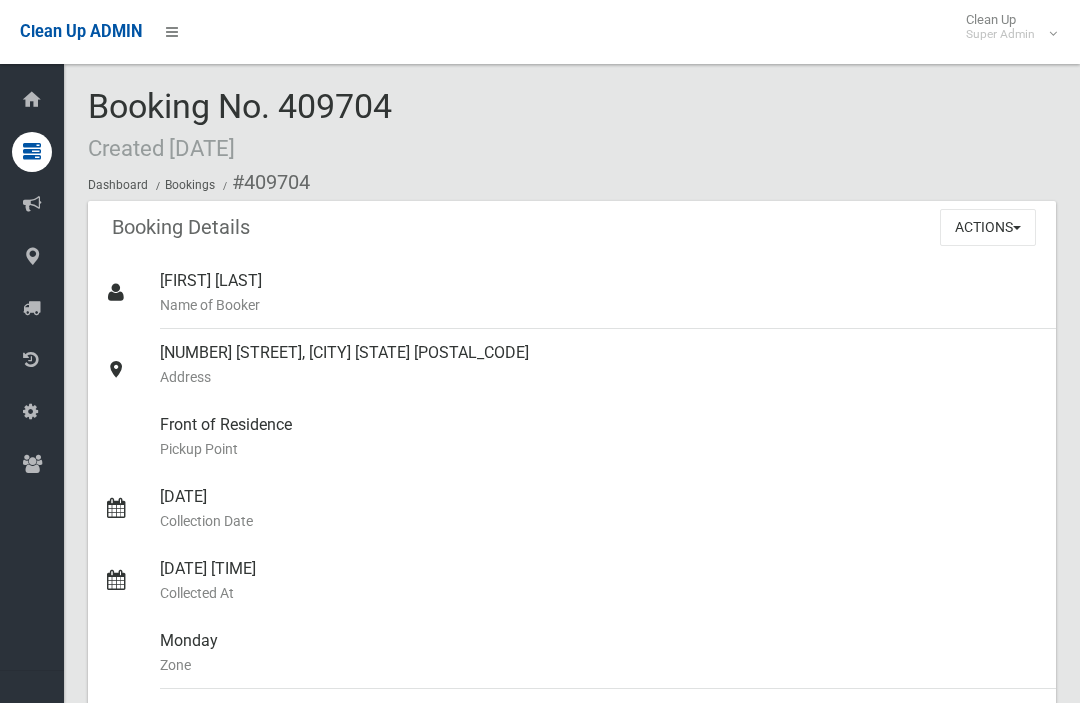 click on "Actions" at bounding box center (988, 227) 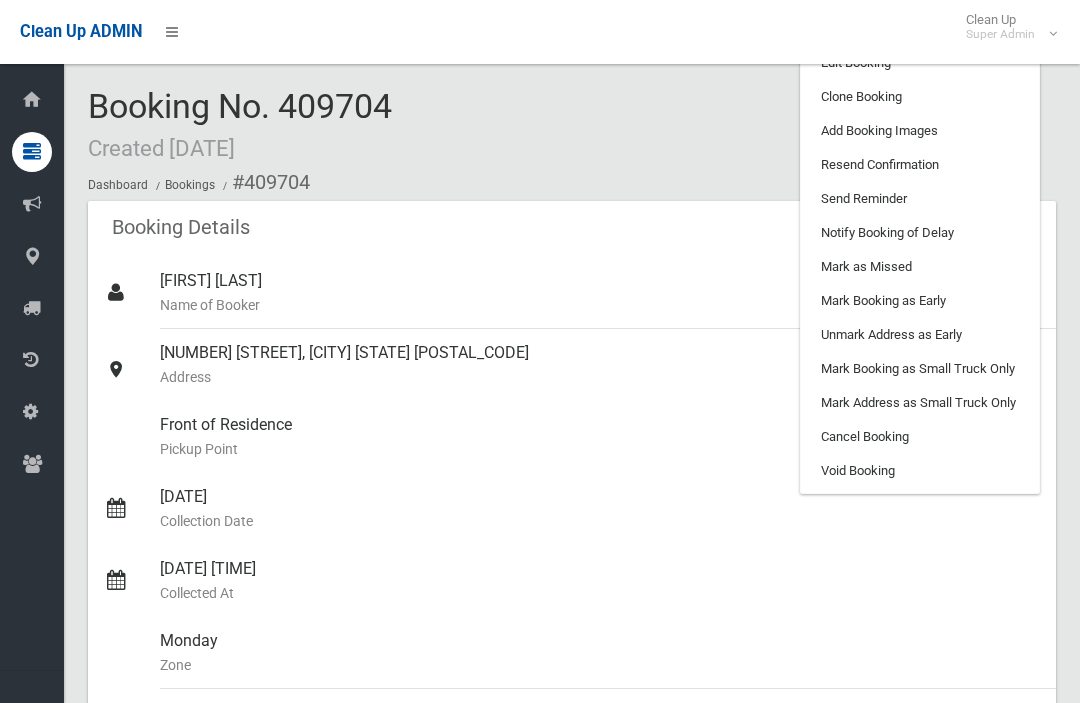 click on "Clone Booking" at bounding box center (920, 97) 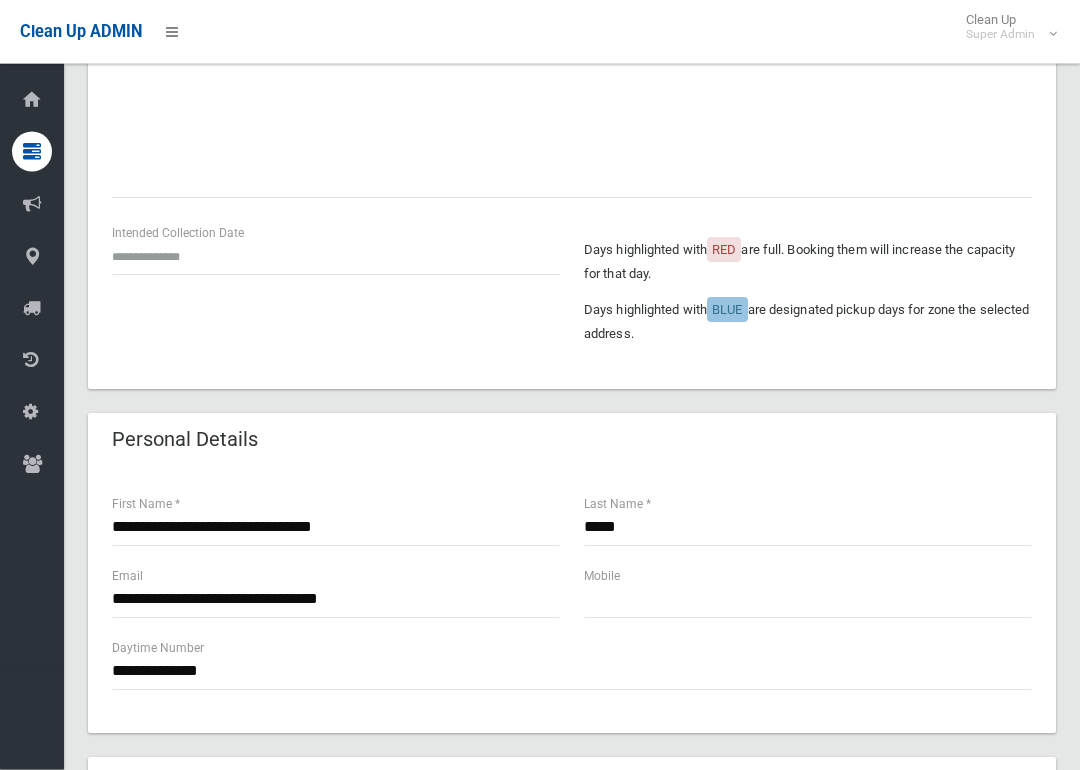 scroll, scrollTop: 368, scrollLeft: 0, axis: vertical 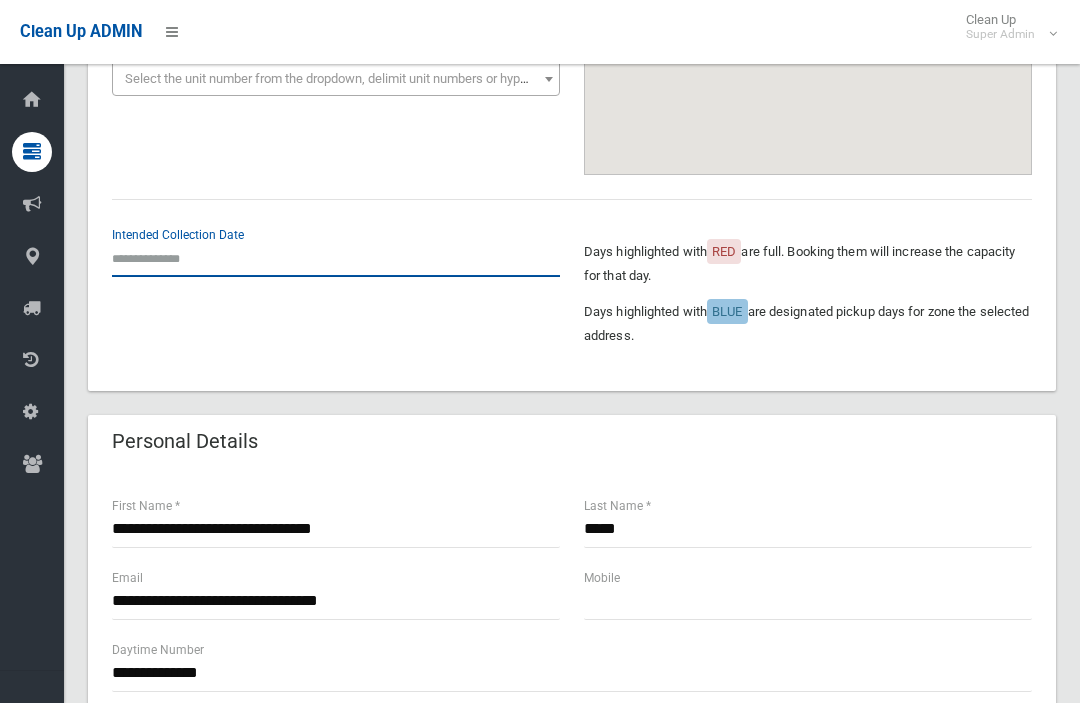click at bounding box center [336, 258] 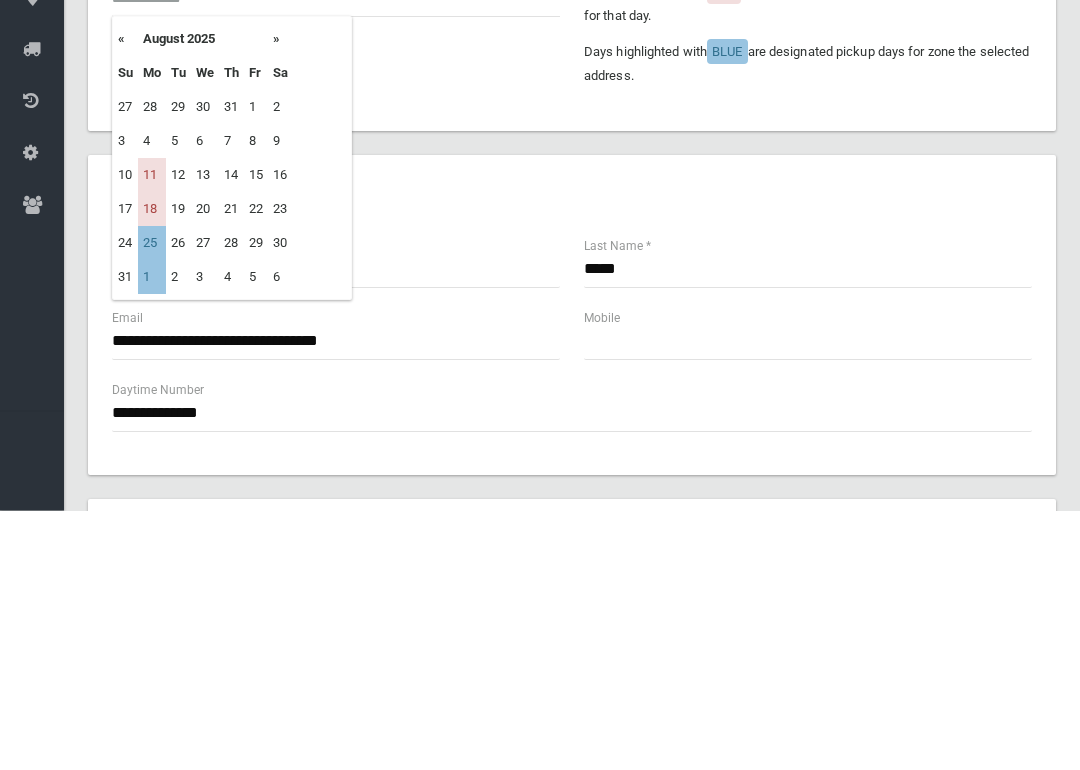 click on "11" at bounding box center (152, 435) 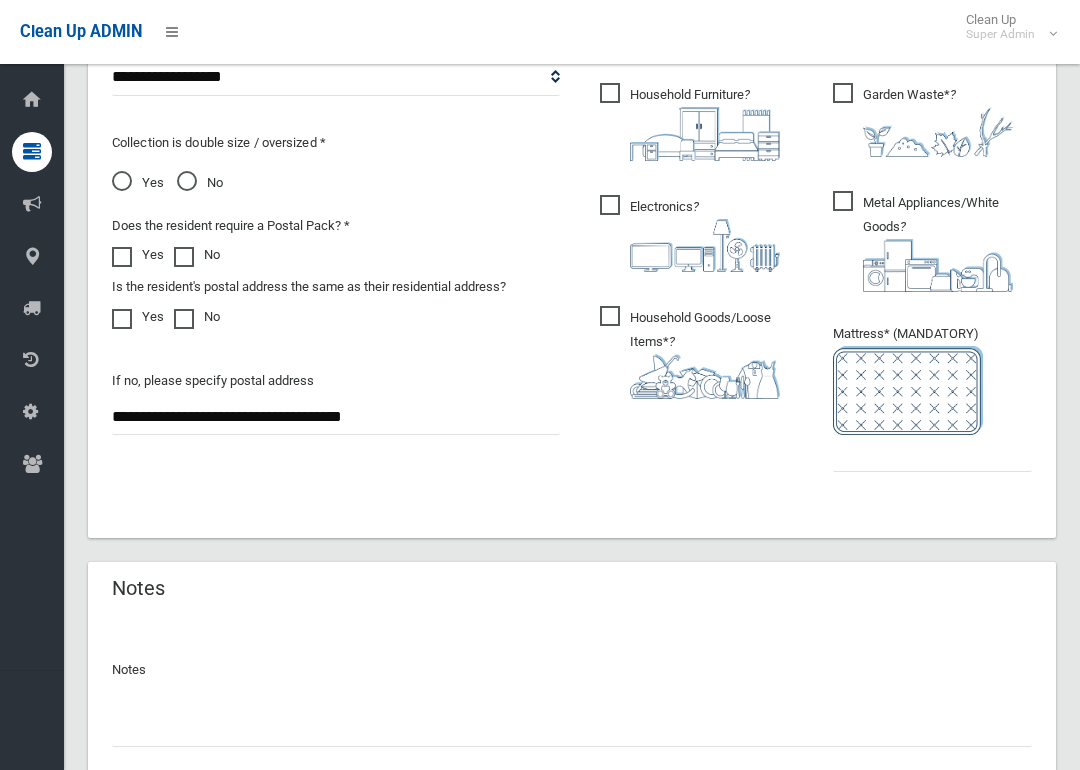 scroll, scrollTop: 1194, scrollLeft: 0, axis: vertical 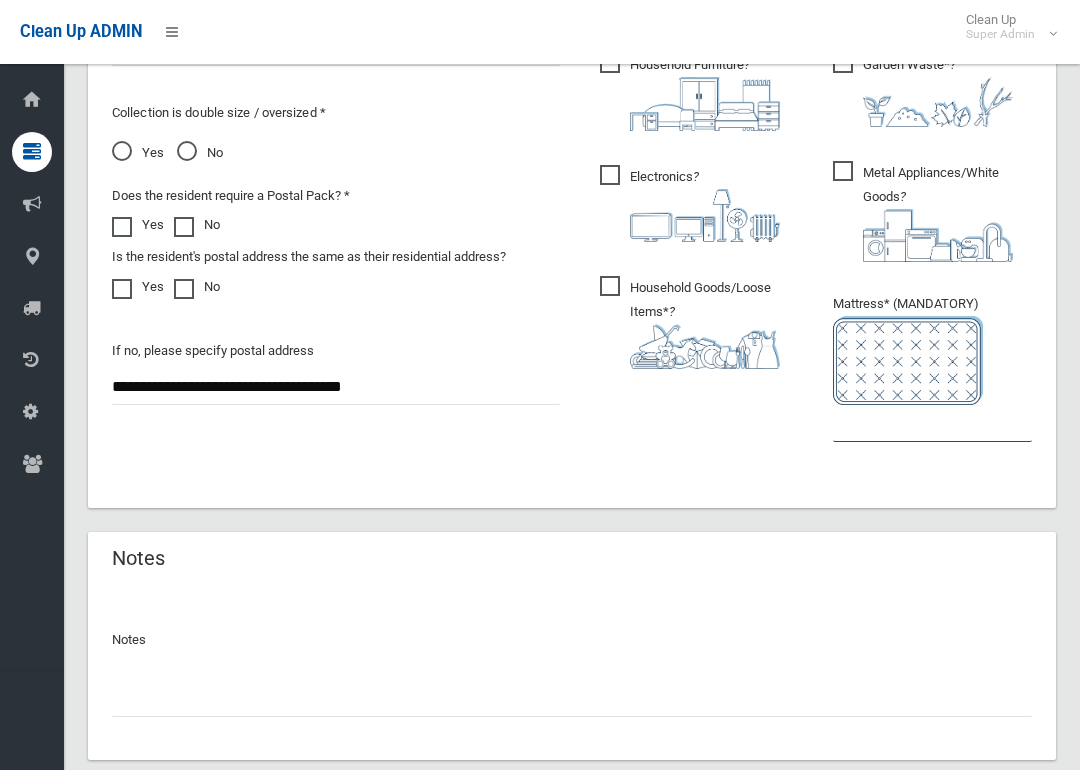 click at bounding box center [932, 423] 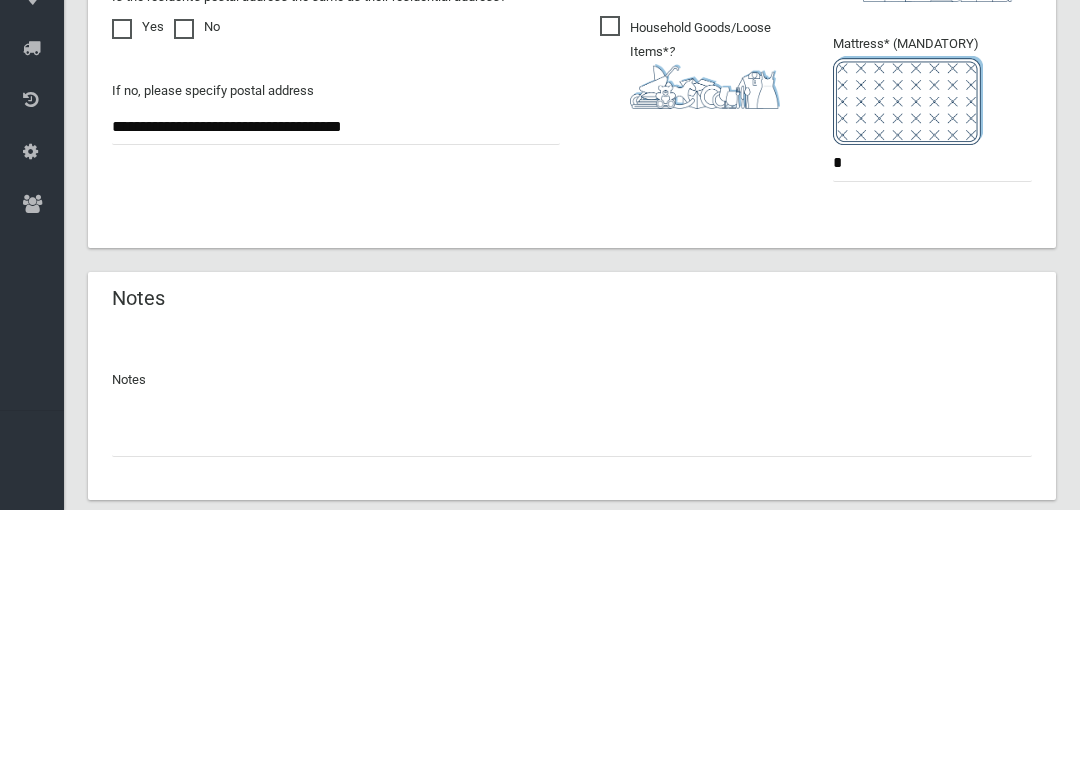 scroll, scrollTop: 1313, scrollLeft: 0, axis: vertical 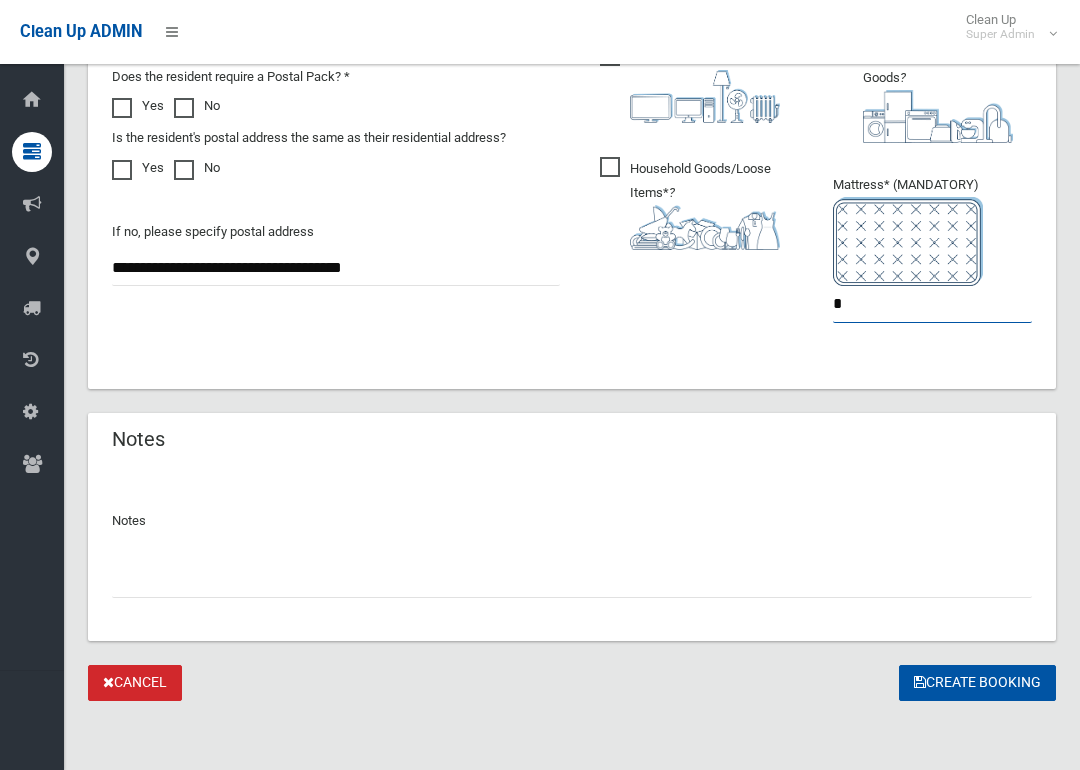 type on "*" 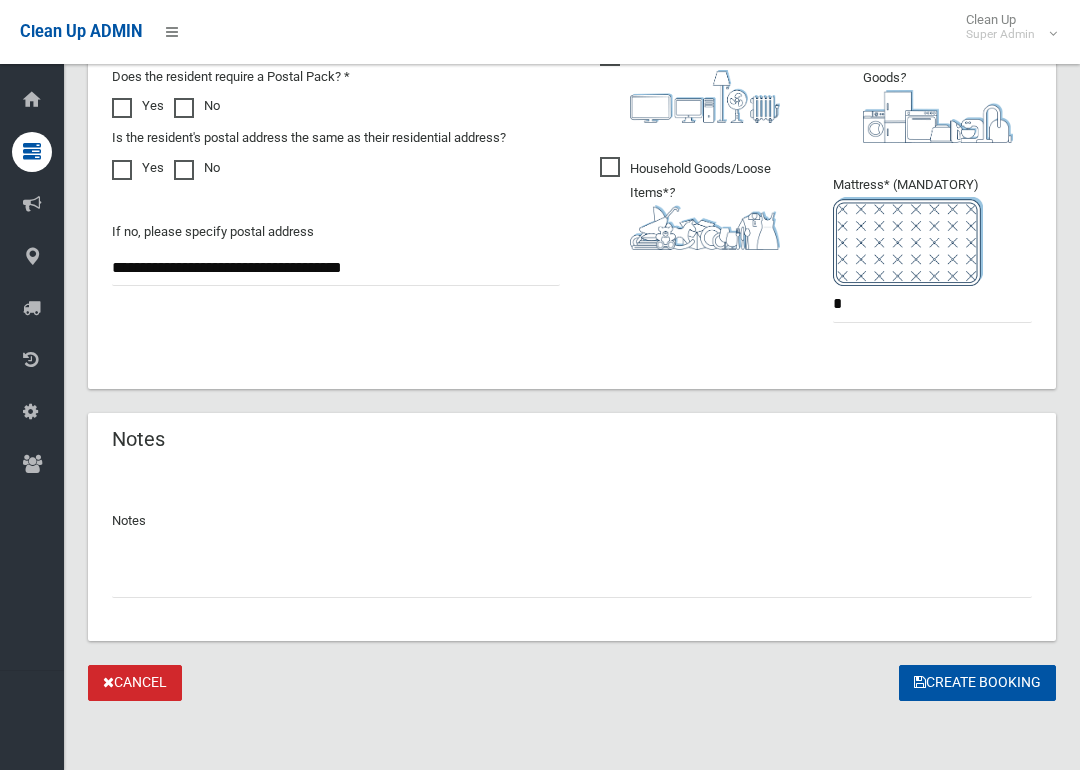 click on "Create Booking" at bounding box center [977, 683] 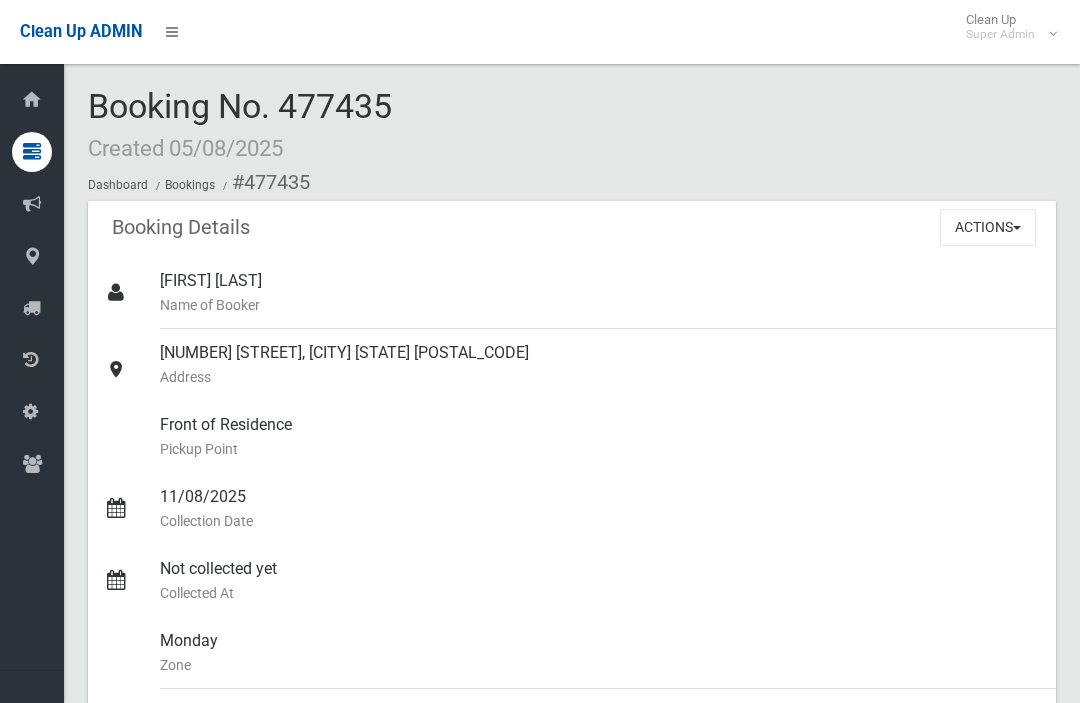 scroll, scrollTop: 0, scrollLeft: 0, axis: both 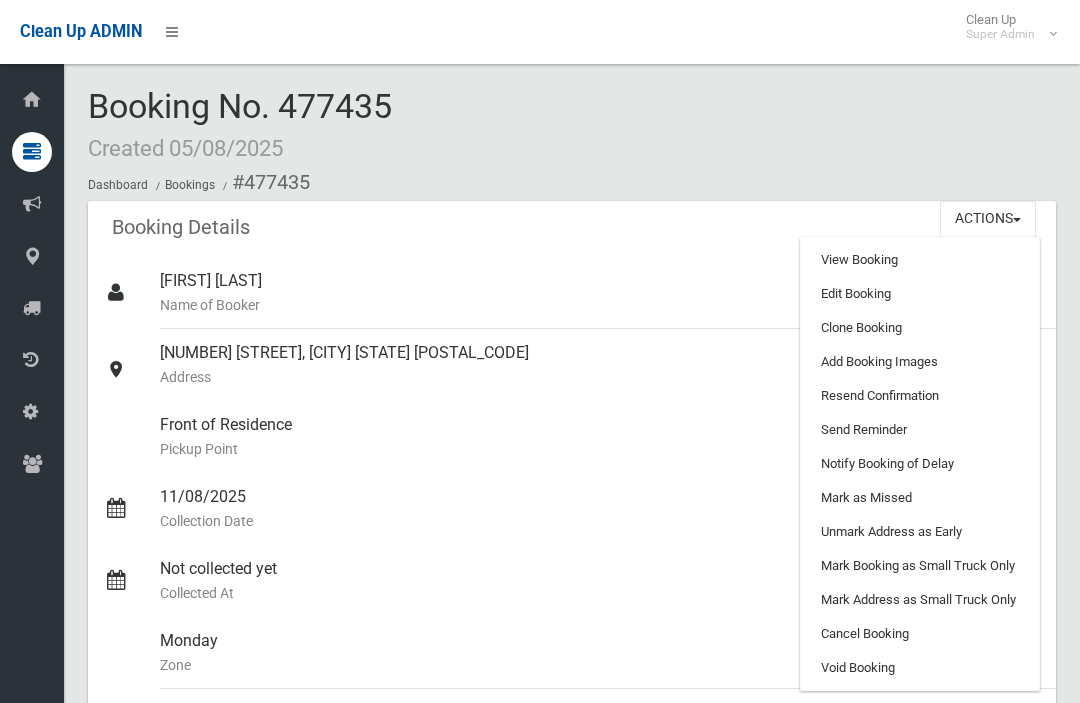 click on "Add Booking Images" at bounding box center (920, 362) 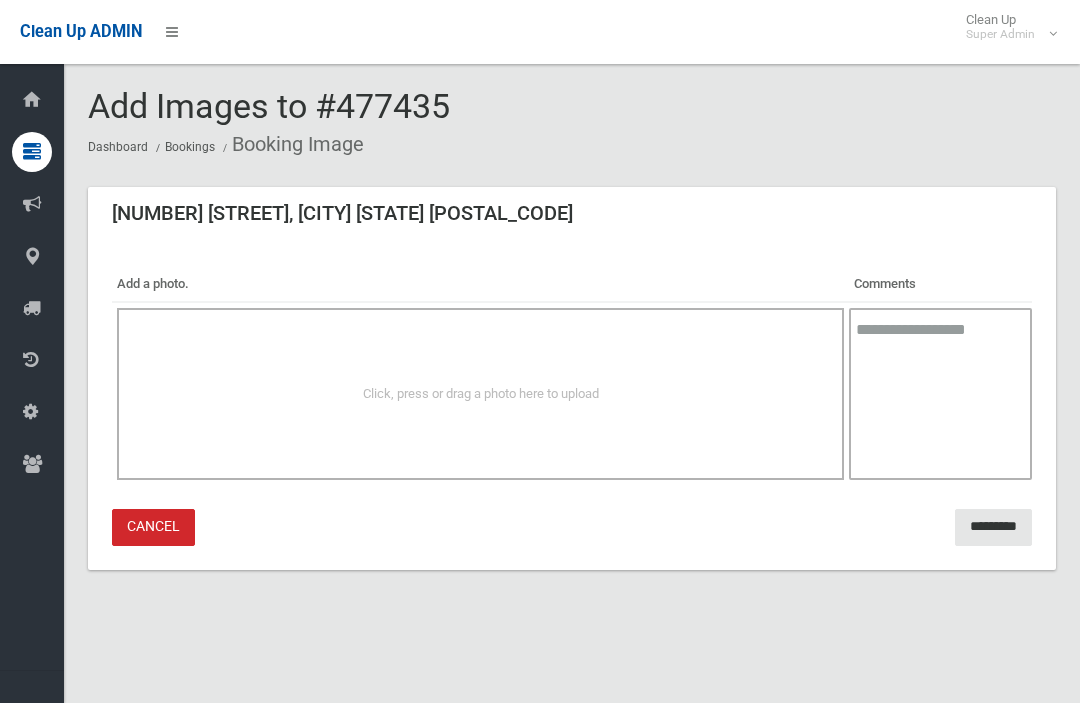 scroll, scrollTop: 0, scrollLeft: 0, axis: both 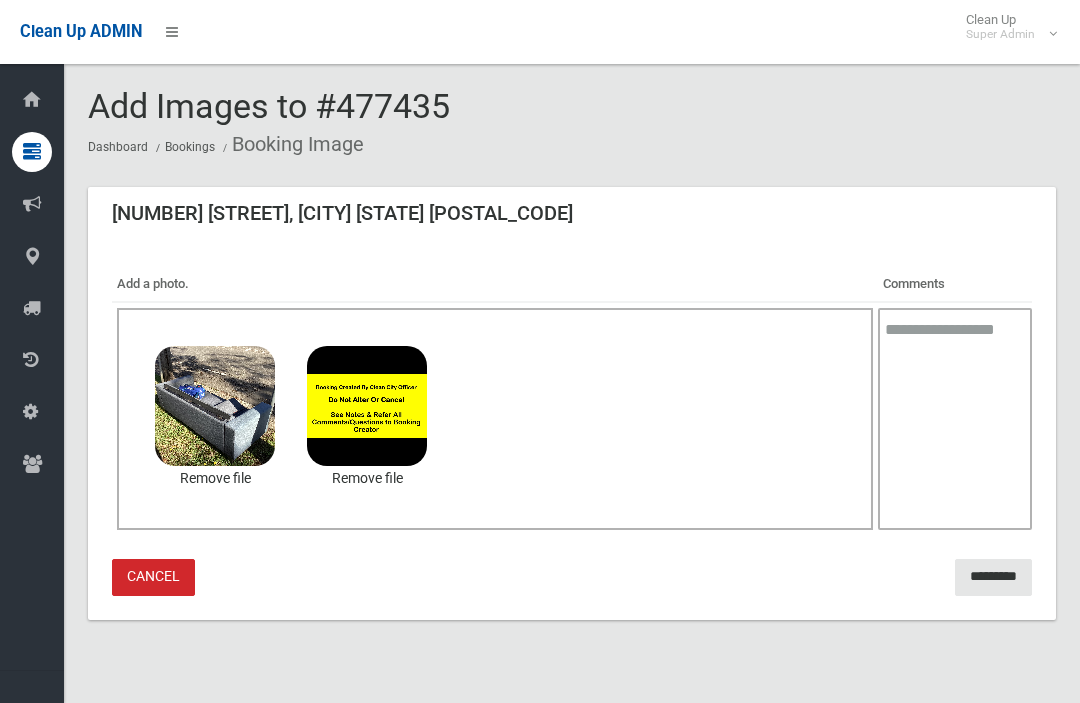 click on "*********" at bounding box center (993, 577) 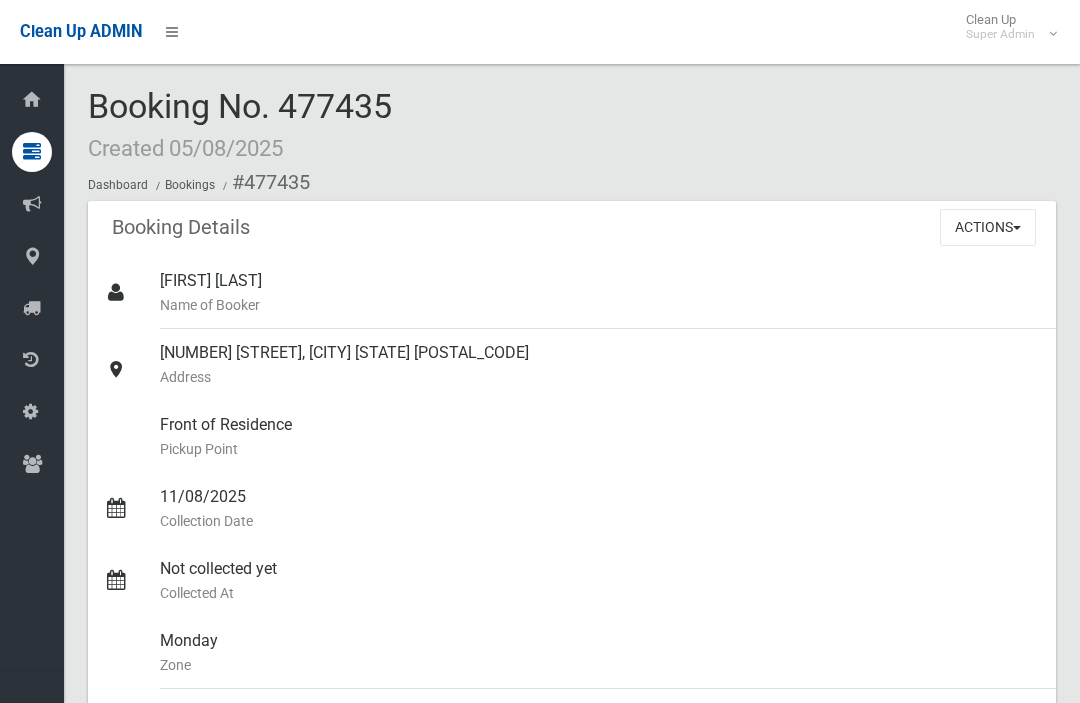 scroll, scrollTop: 0, scrollLeft: 0, axis: both 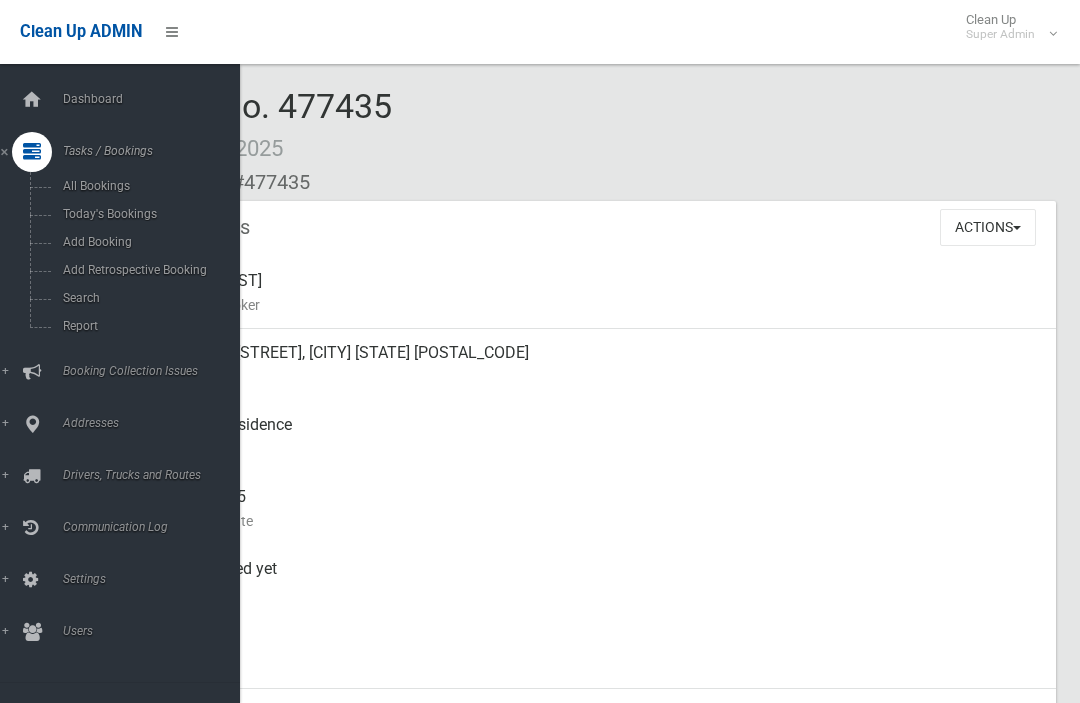 click on "Search" at bounding box center [140, 298] 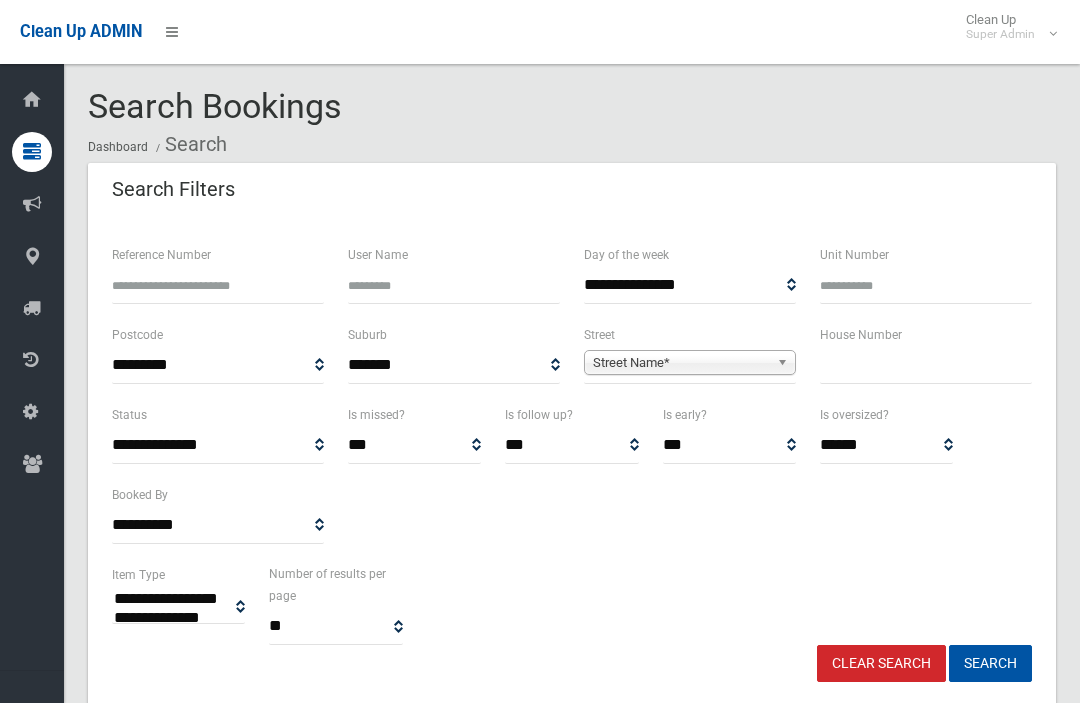 select 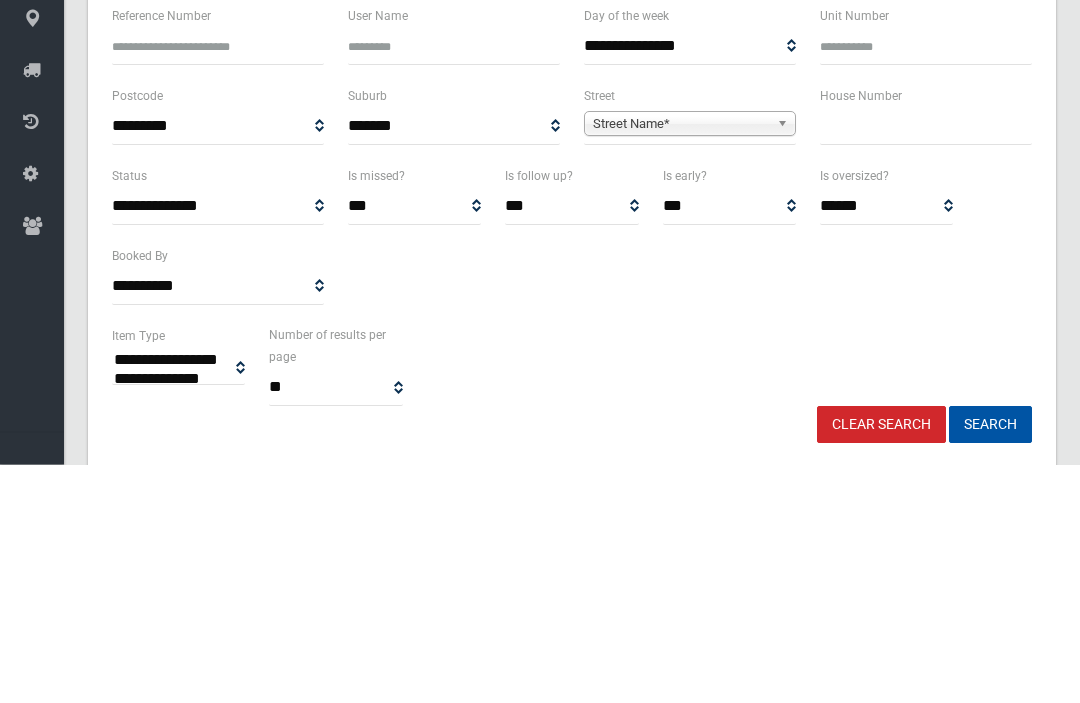 type on "*" 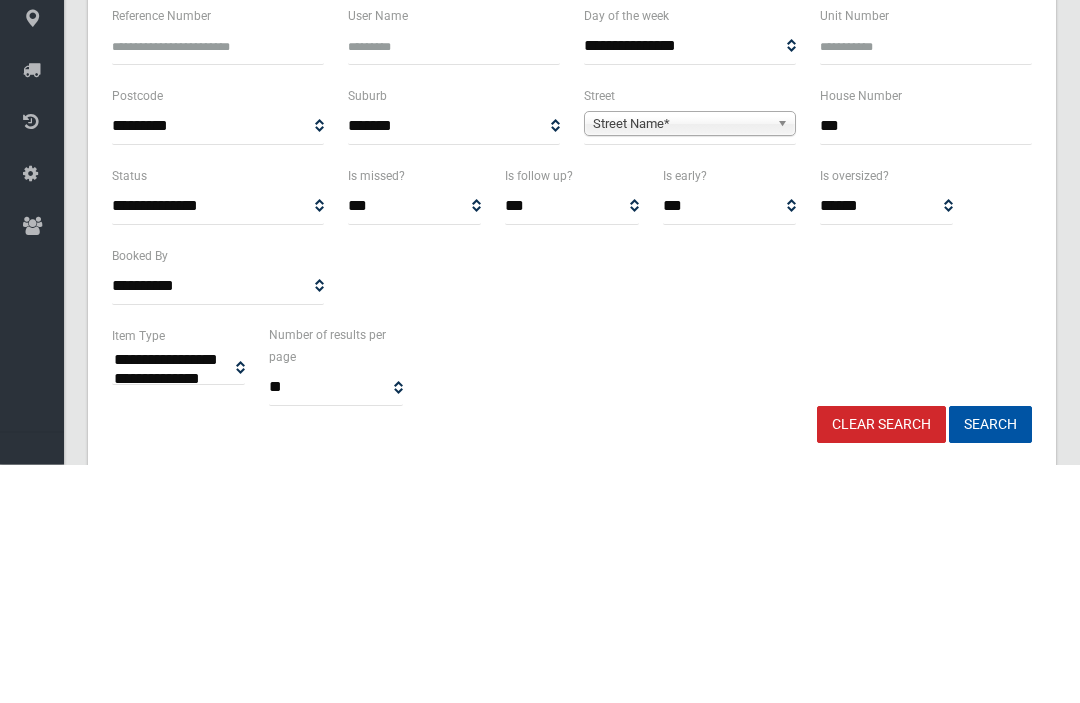 type on "***" 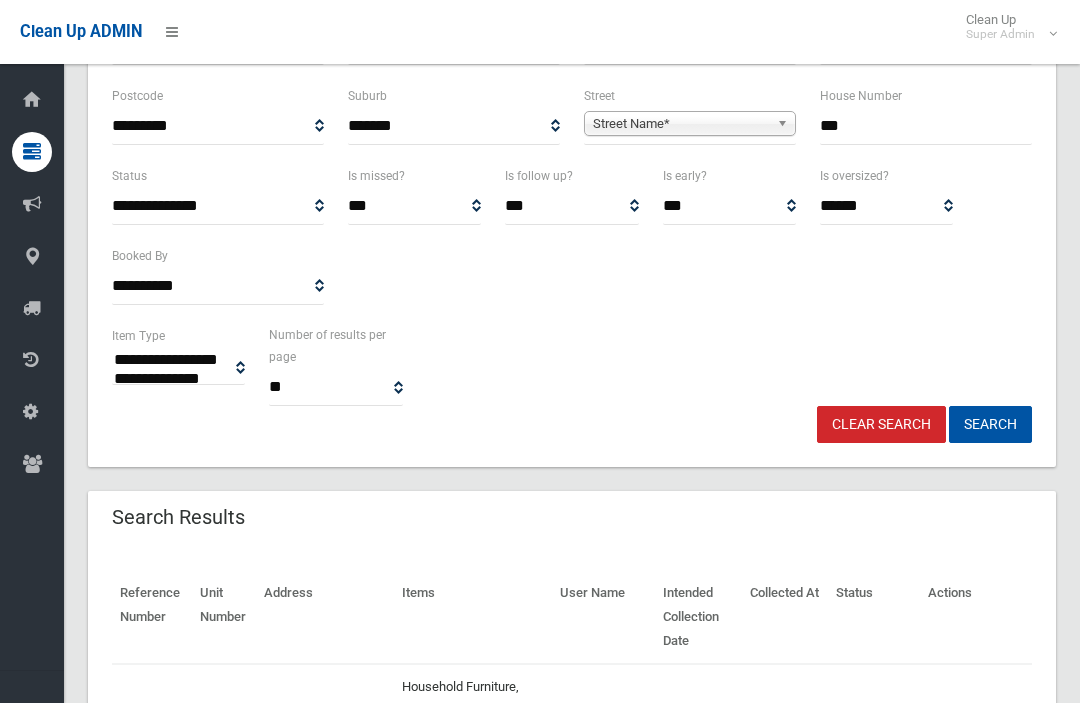 scroll, scrollTop: 238, scrollLeft: 0, axis: vertical 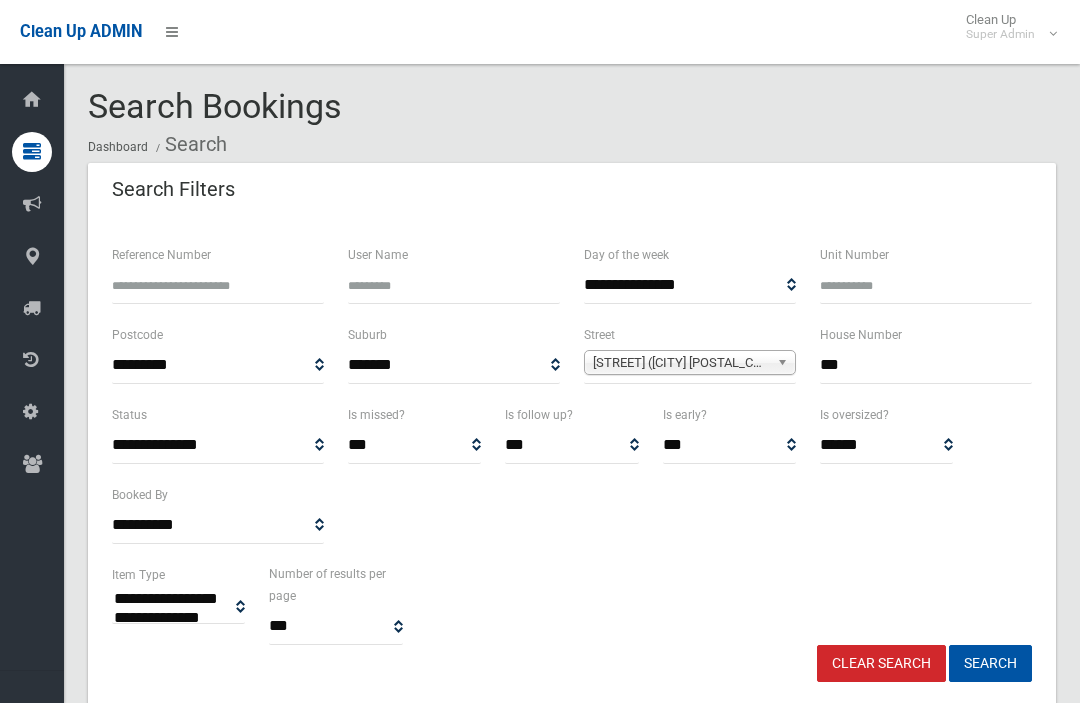 select 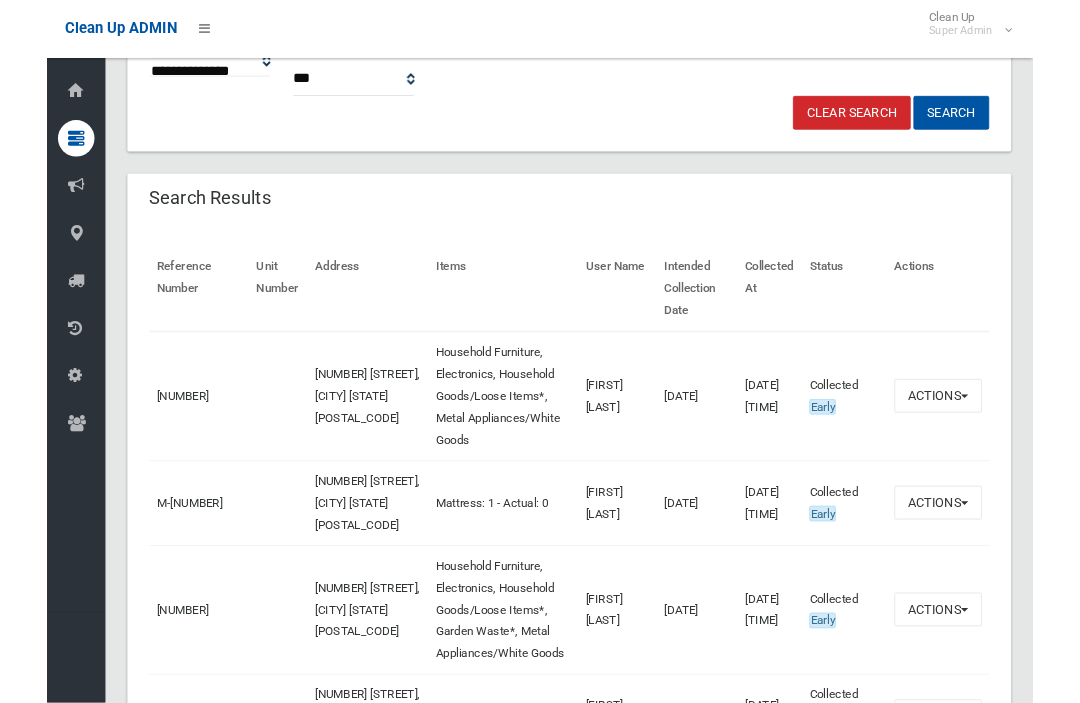 scroll, scrollTop: 540, scrollLeft: 0, axis: vertical 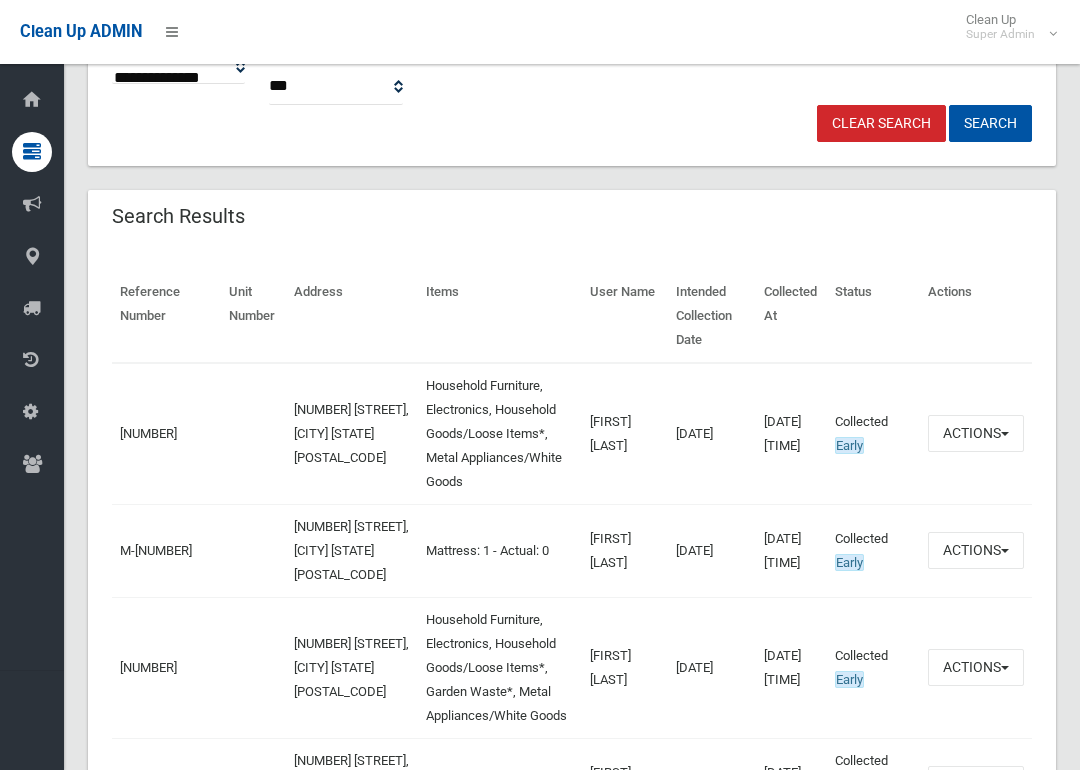 click on "[NUMBER]" at bounding box center (148, 433) 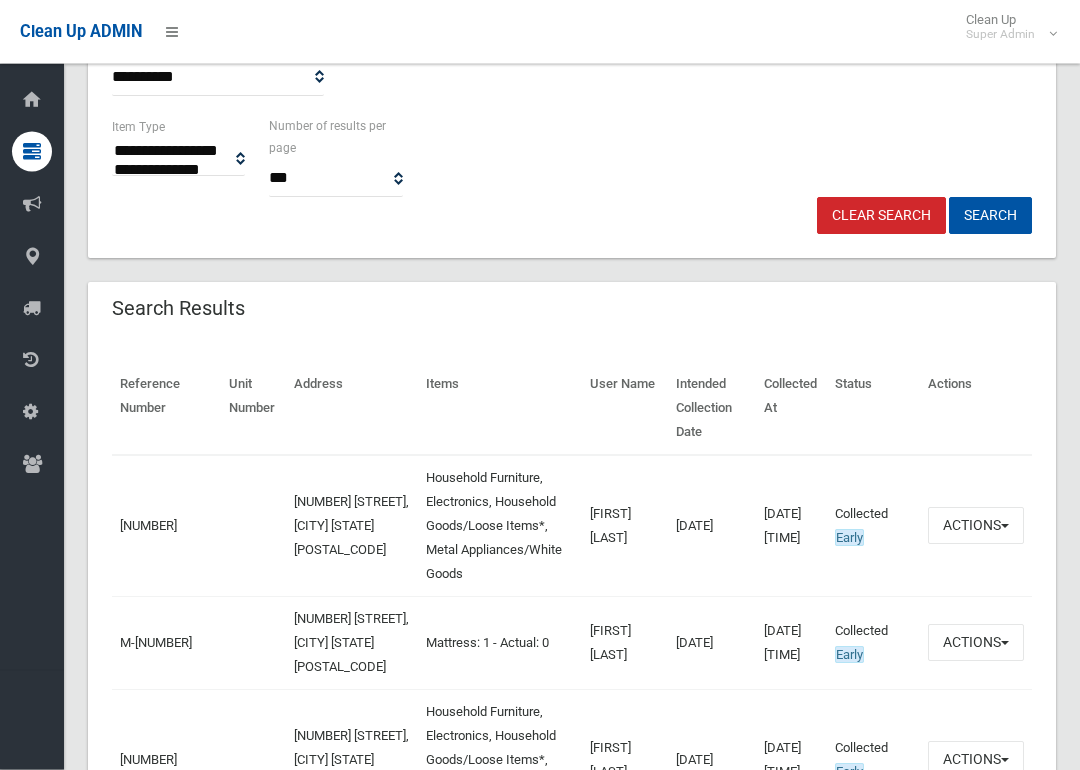 scroll, scrollTop: 448, scrollLeft: 0, axis: vertical 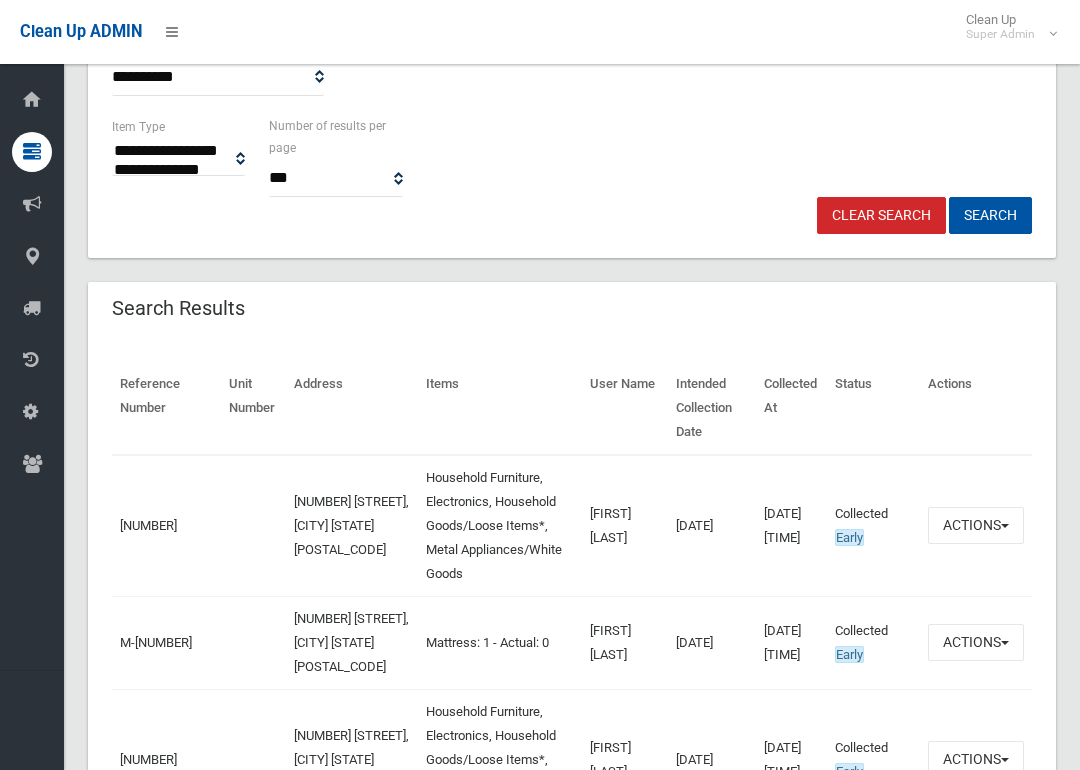 click on "[NUMBER]" at bounding box center (148, 525) 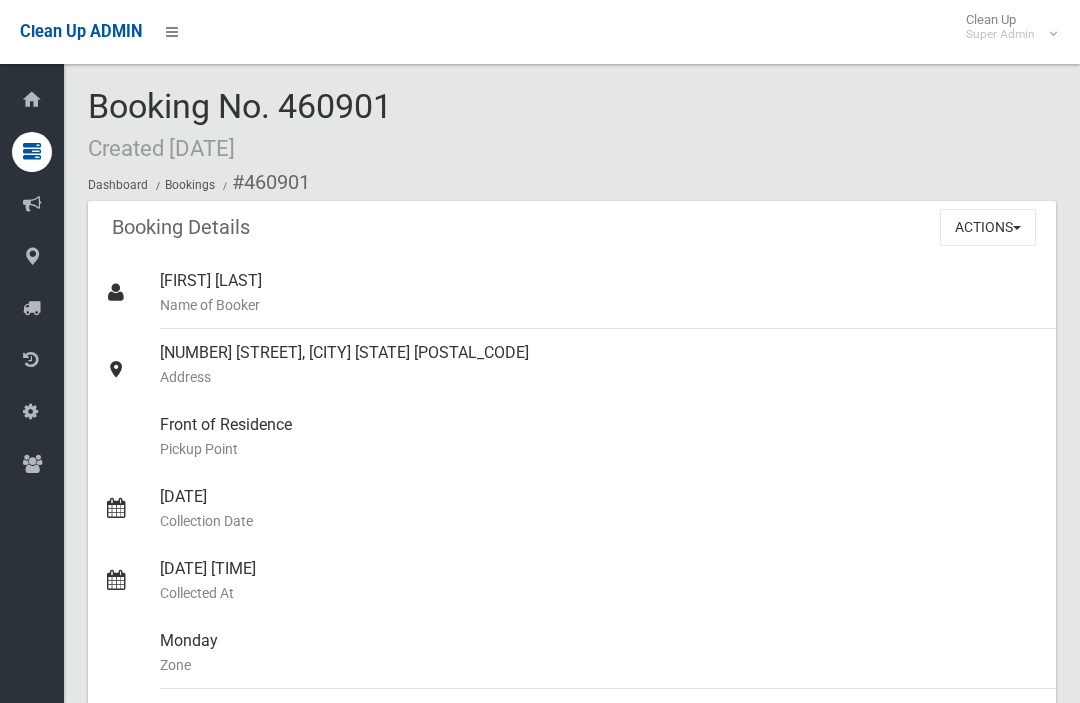 scroll, scrollTop: 0, scrollLeft: 0, axis: both 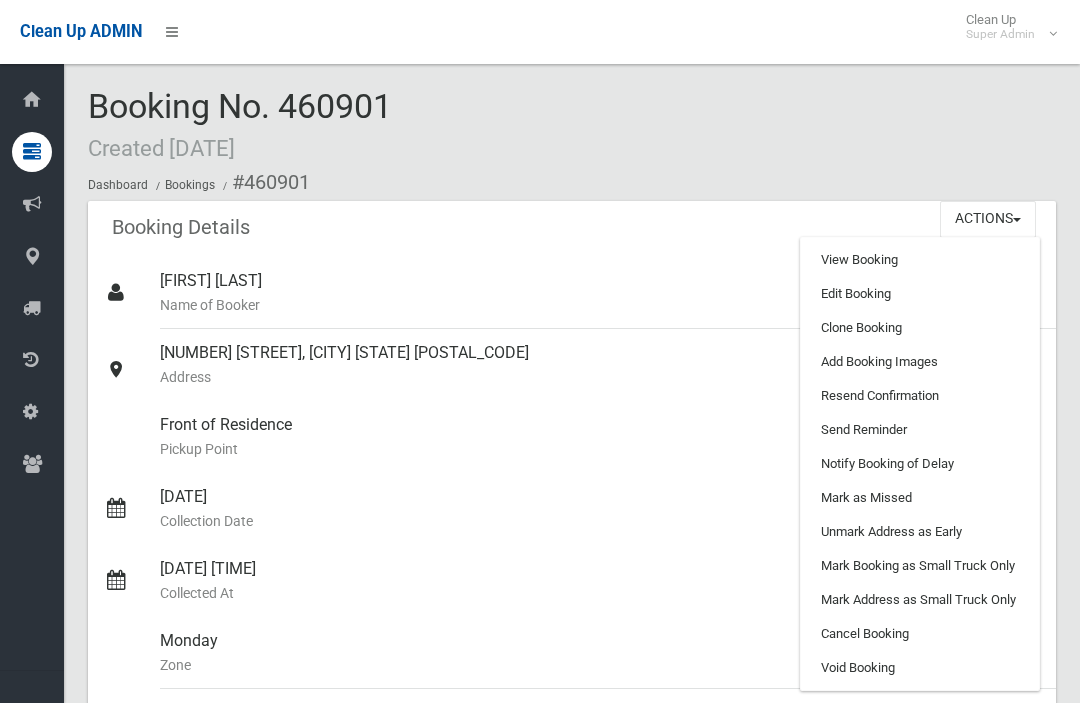 click on "Booking No. 460901 Created 02/05/2025
Dashboard
Bookings
#460901" at bounding box center [572, 144] 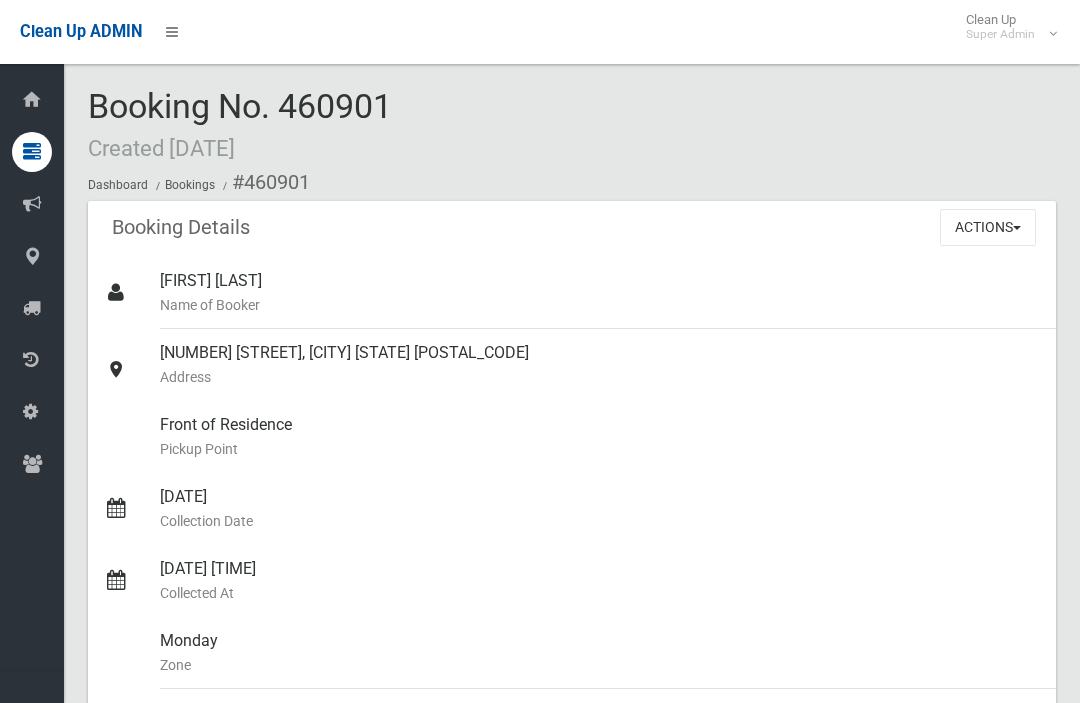 scroll, scrollTop: 0, scrollLeft: 0, axis: both 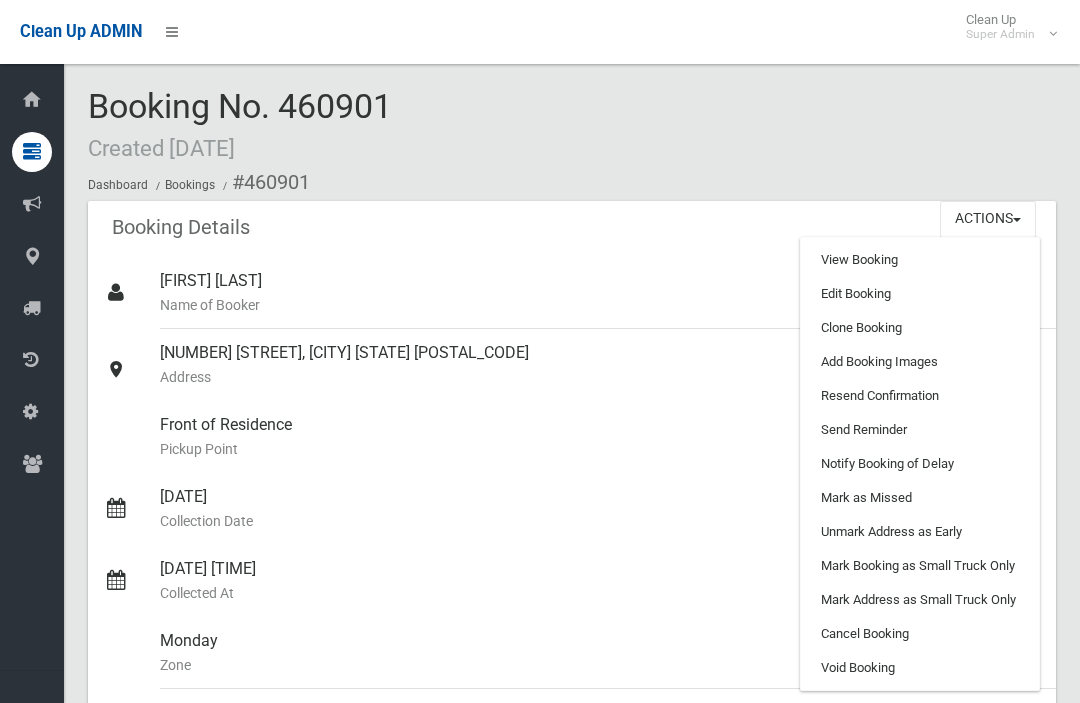 click on "Add Booking Images" at bounding box center [920, 362] 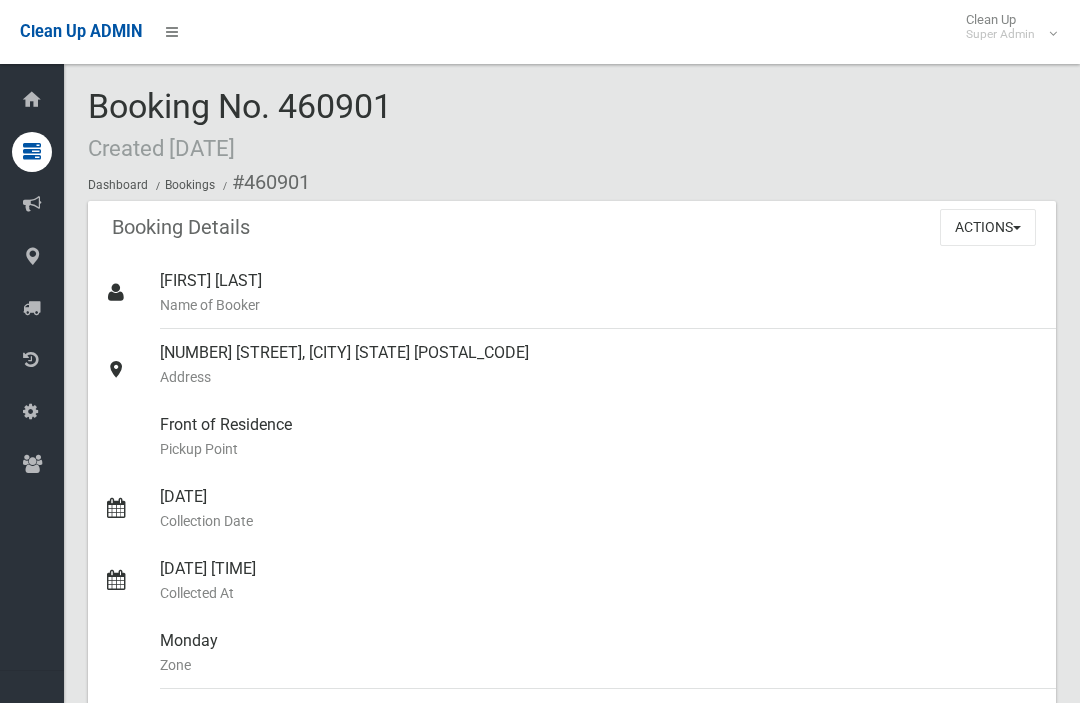 click on "Actions" at bounding box center (988, 227) 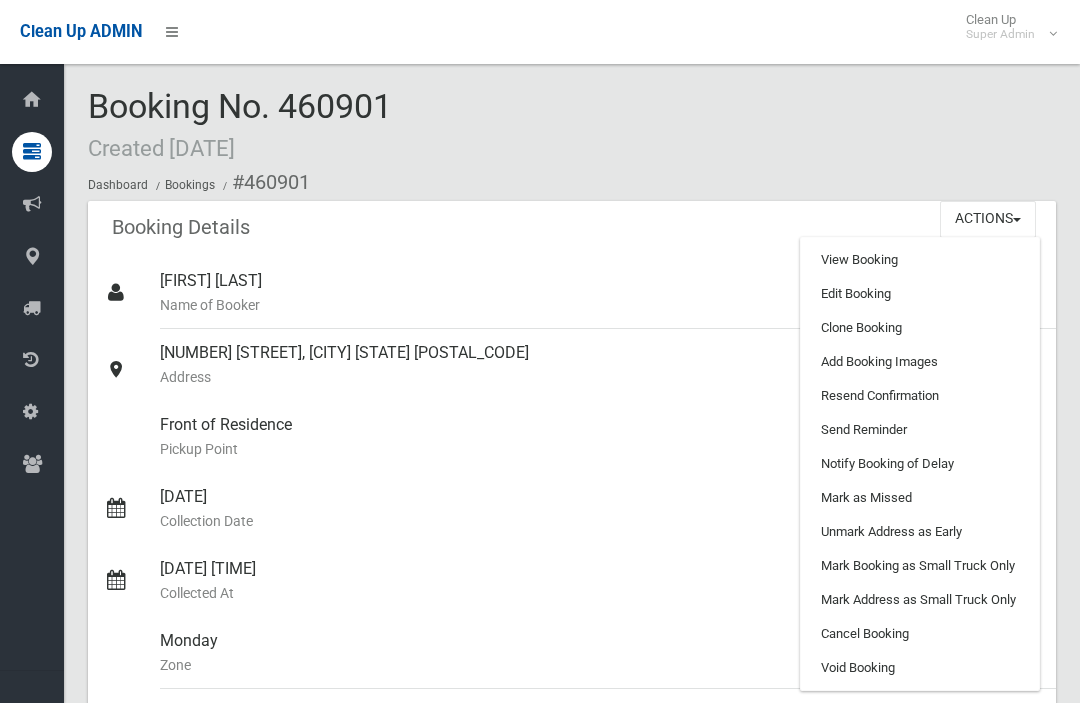click on "Clone Booking" at bounding box center (920, 328) 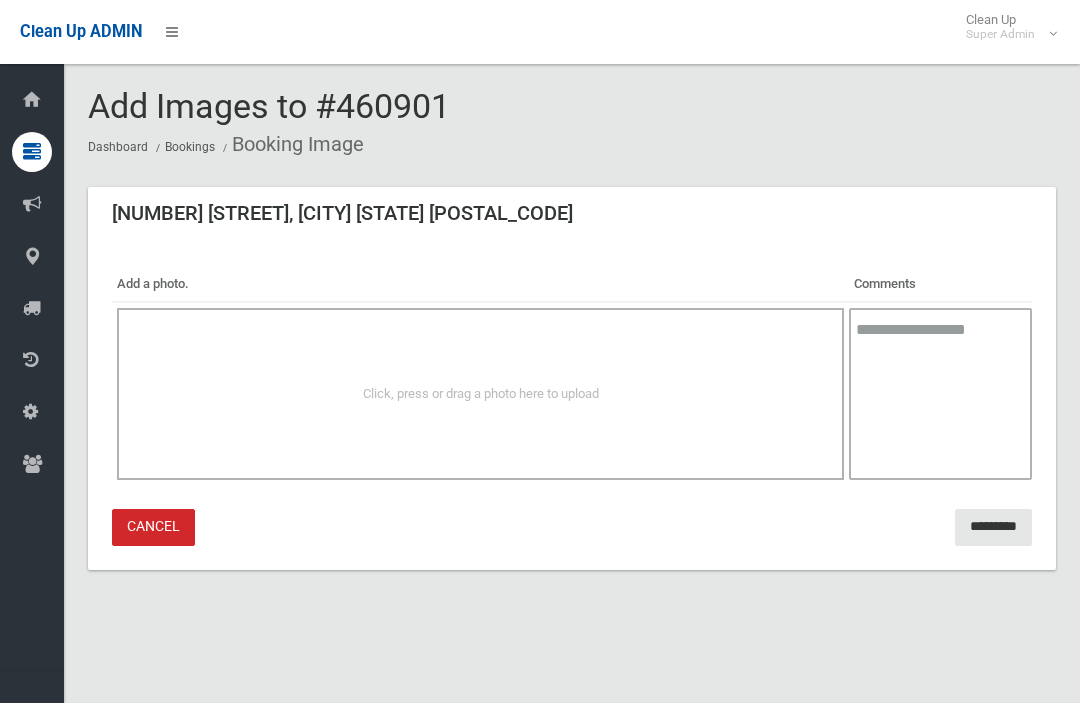 scroll, scrollTop: 0, scrollLeft: 0, axis: both 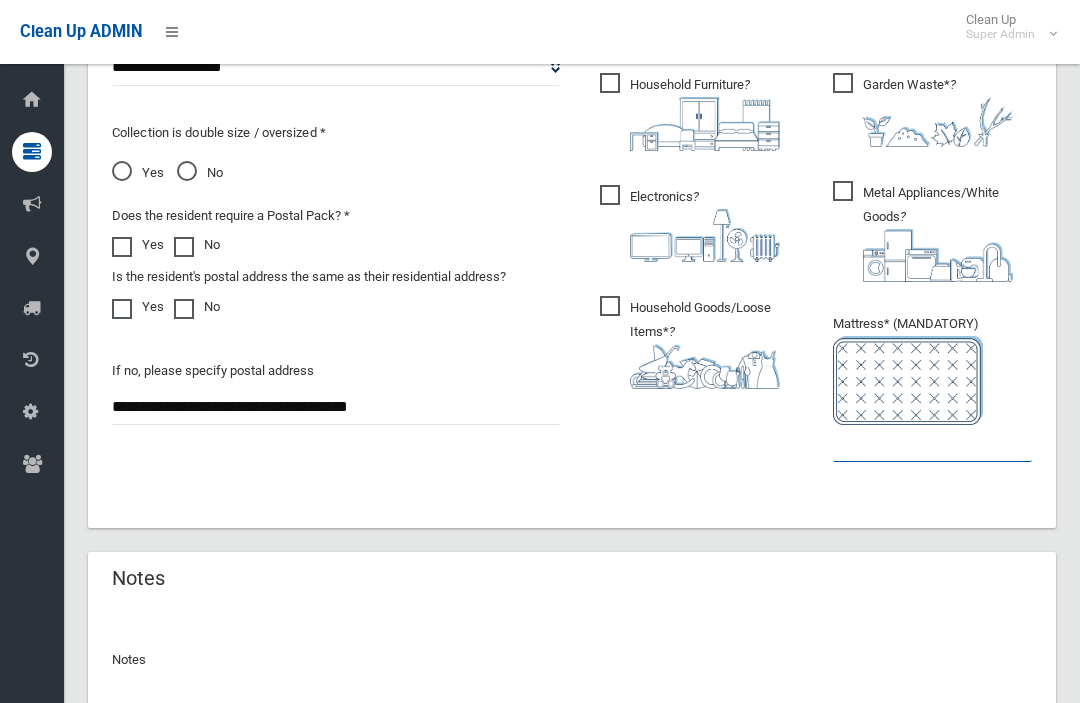 click at bounding box center [932, 443] 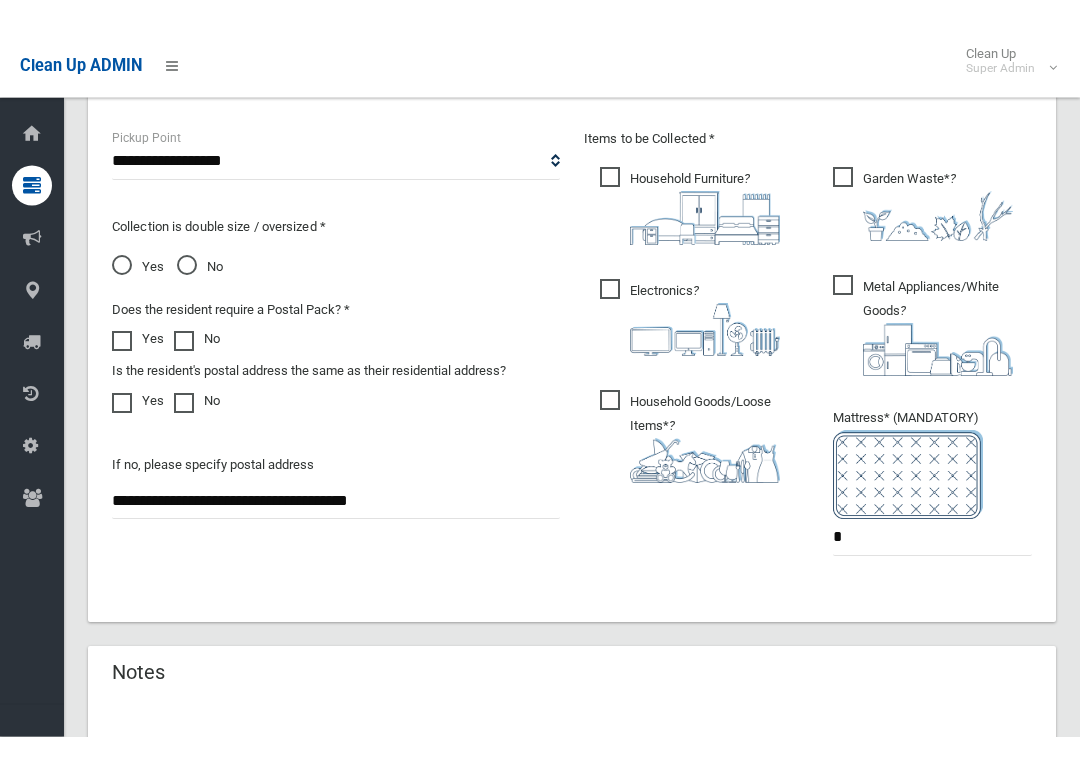 scroll, scrollTop: 1313, scrollLeft: 0, axis: vertical 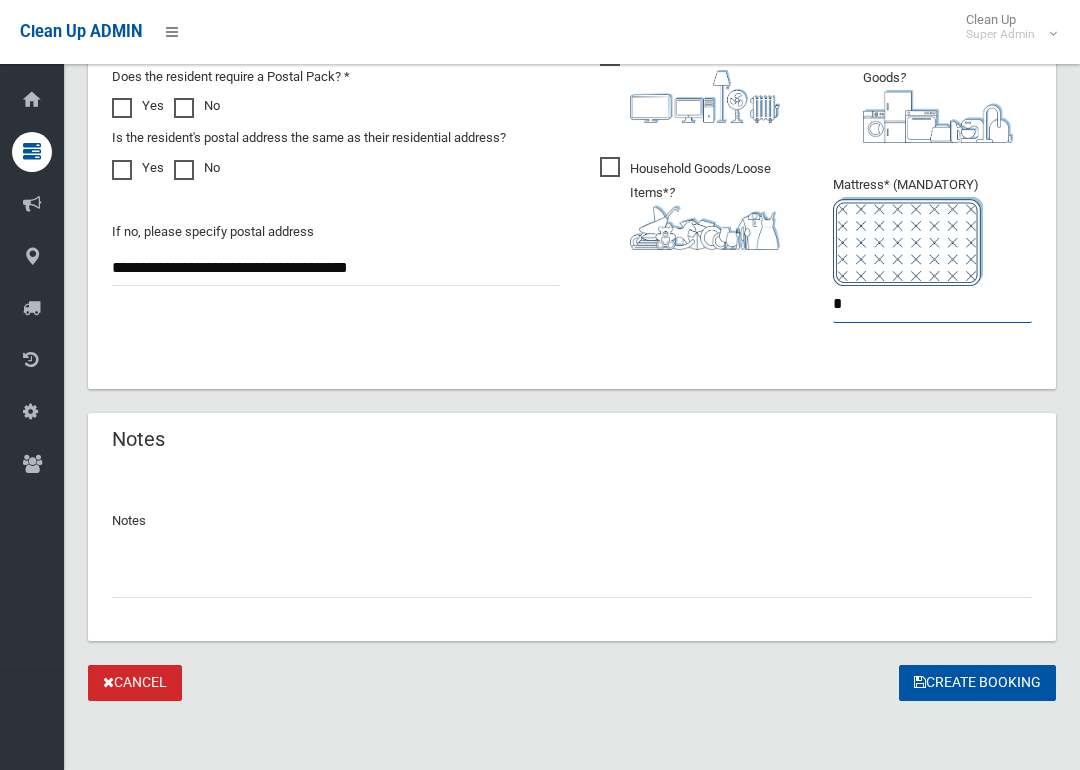 type on "*" 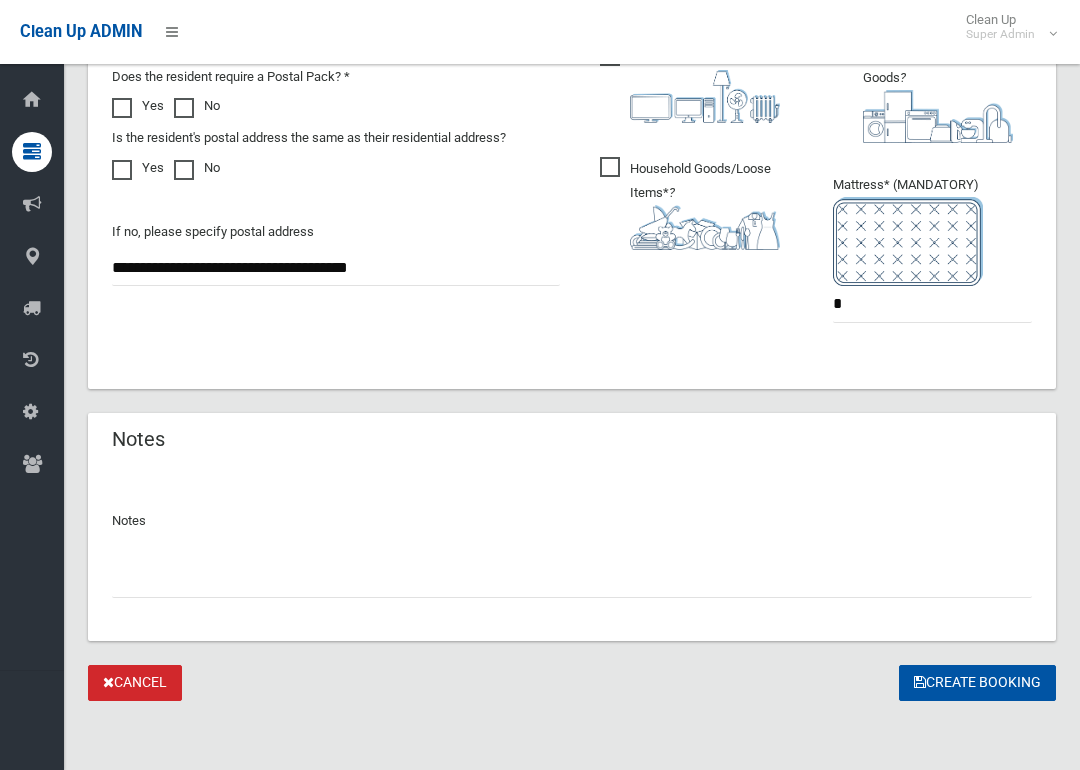 click on "Create Booking" at bounding box center (977, 683) 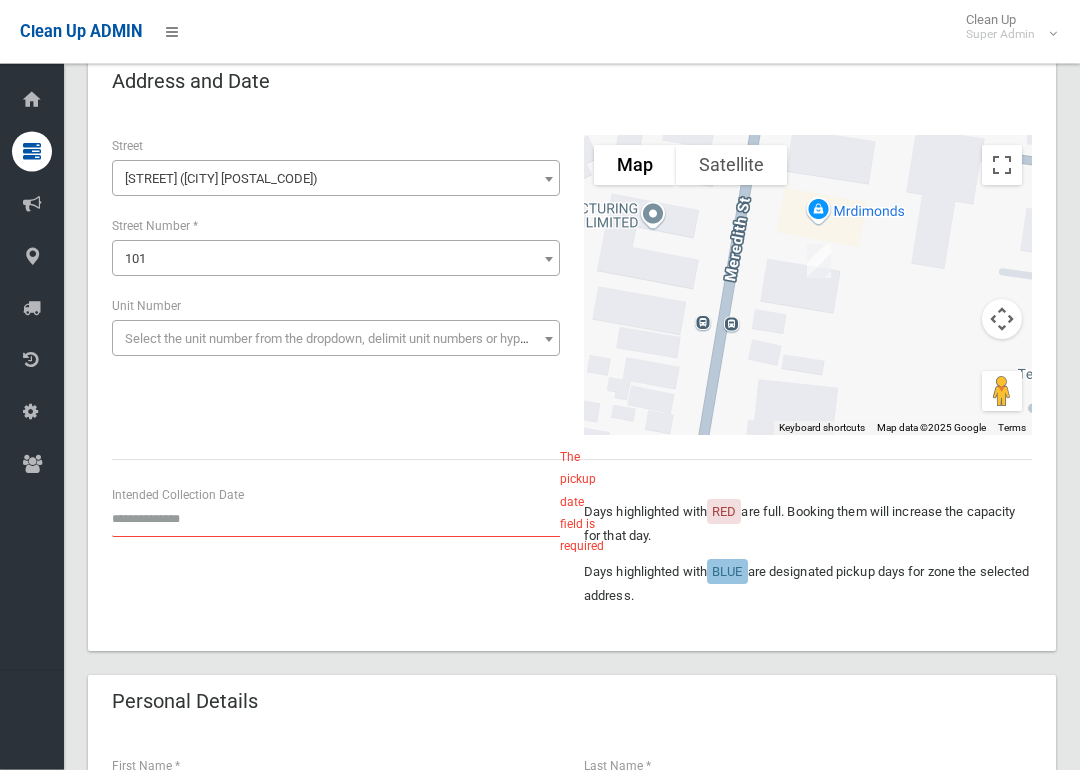 scroll, scrollTop: 280, scrollLeft: 0, axis: vertical 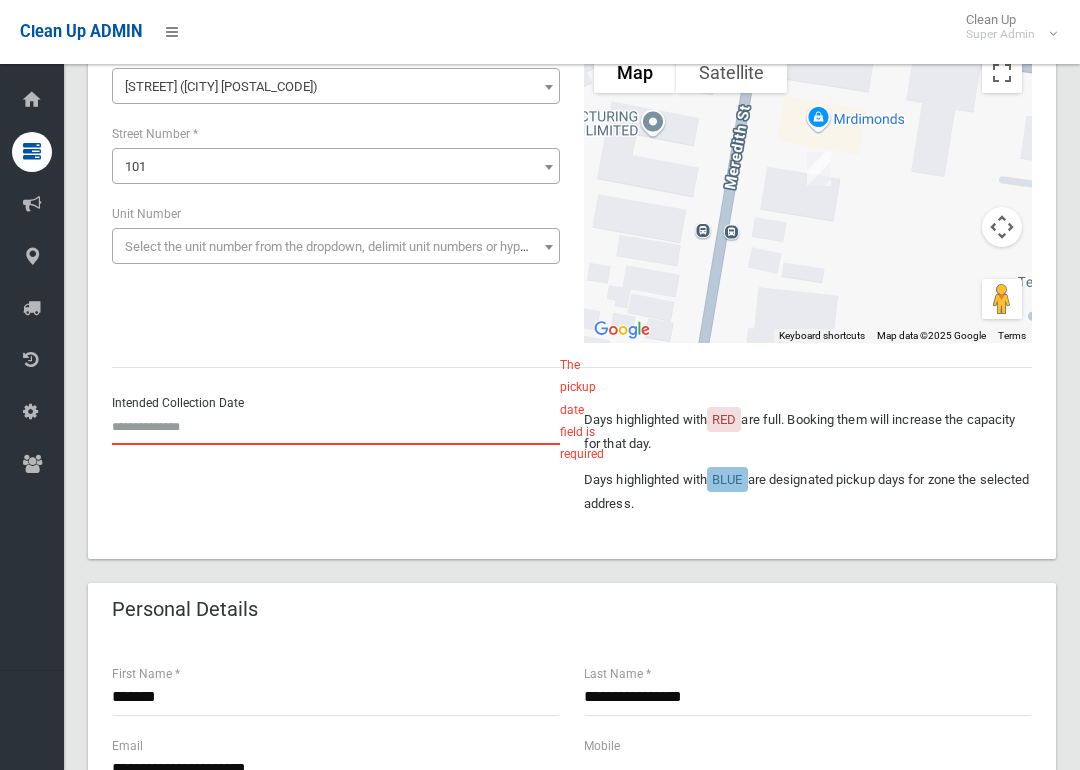 click at bounding box center (336, 426) 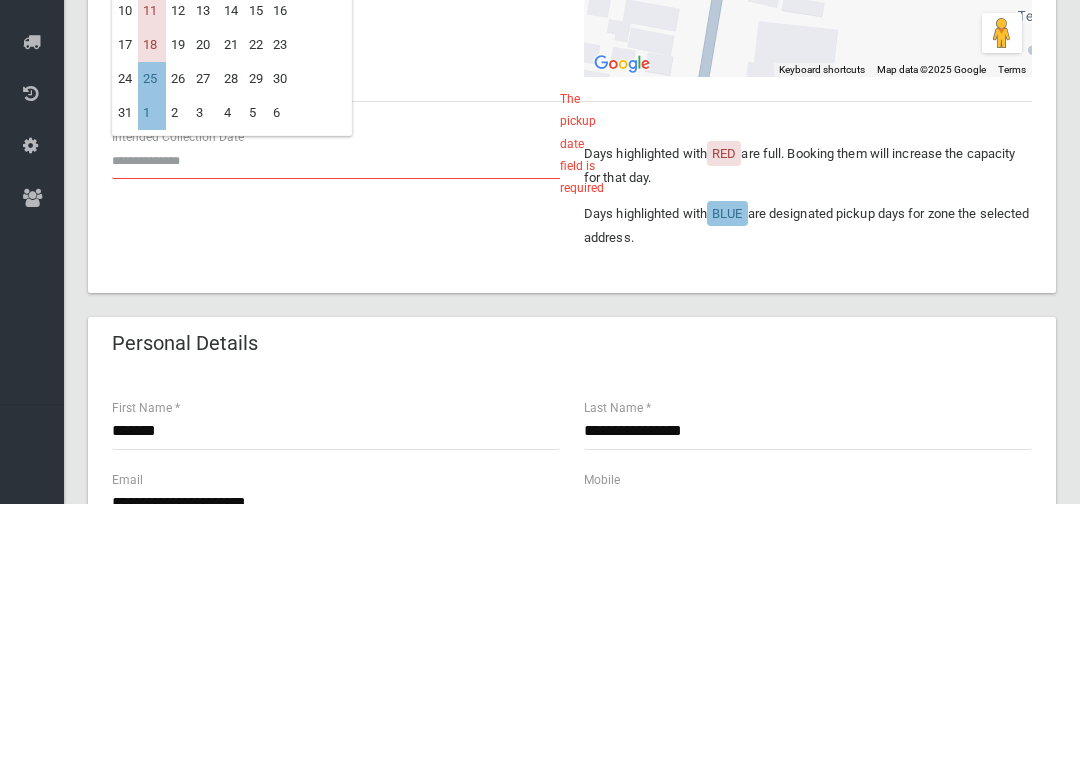 click on "11" at bounding box center [152, 277] 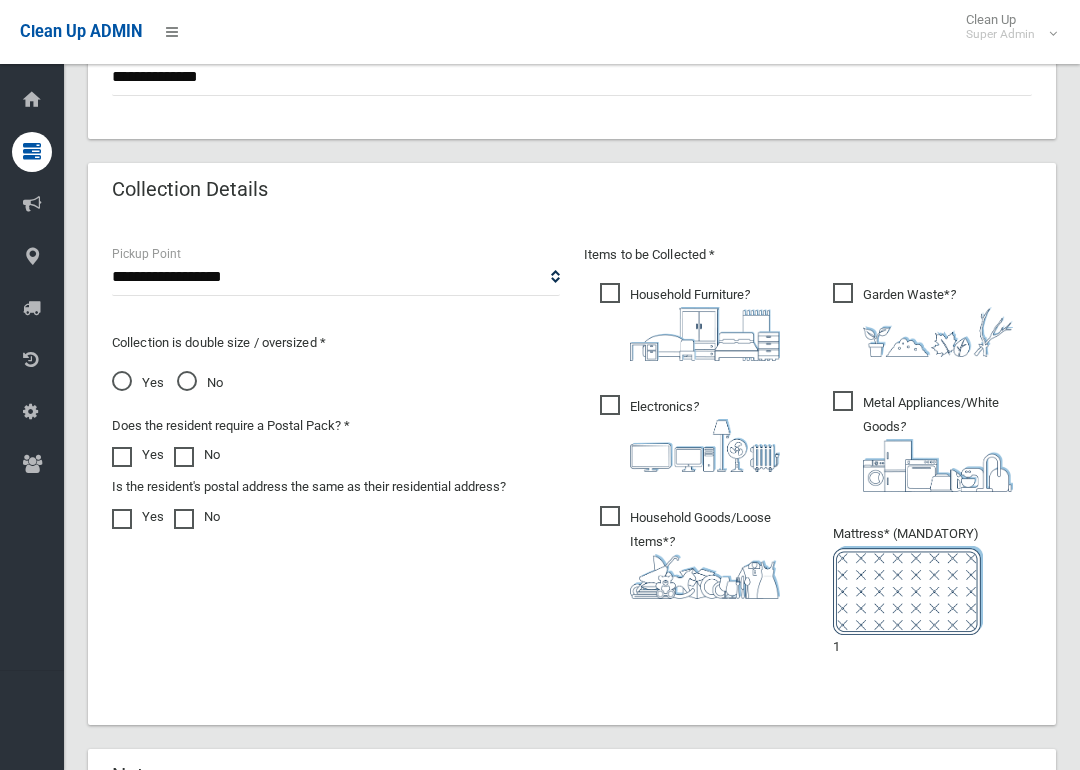 scroll, scrollTop: 1380, scrollLeft: 0, axis: vertical 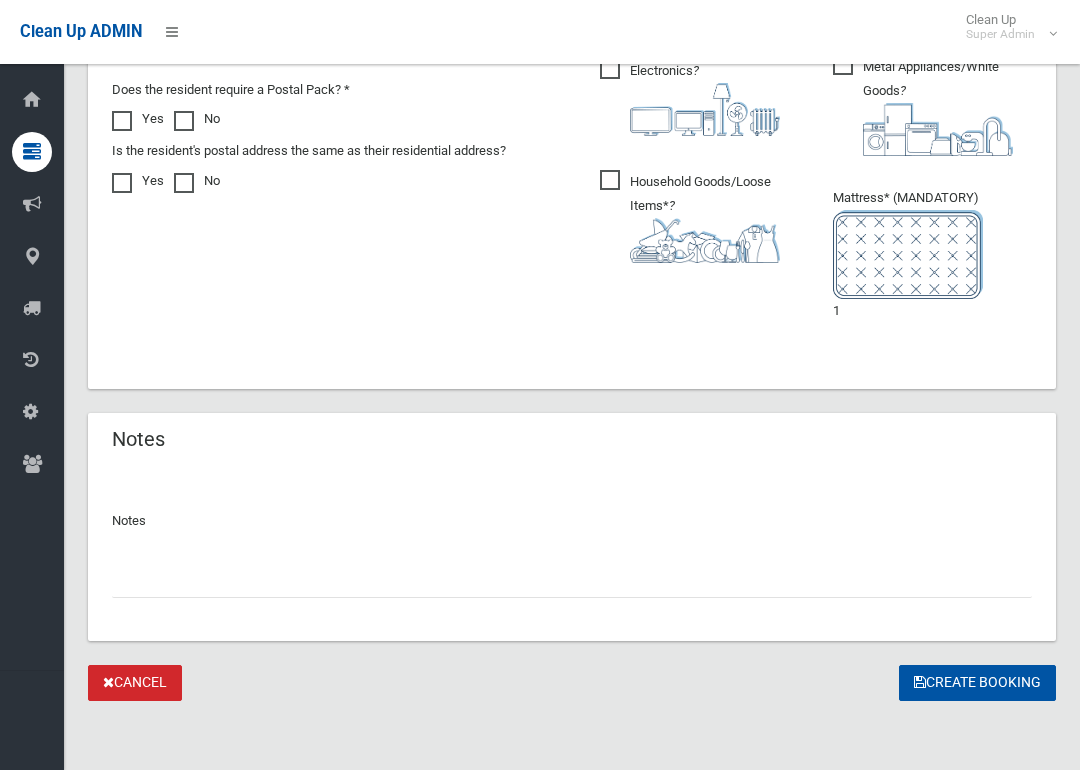 click on "Create Booking" at bounding box center (977, 683) 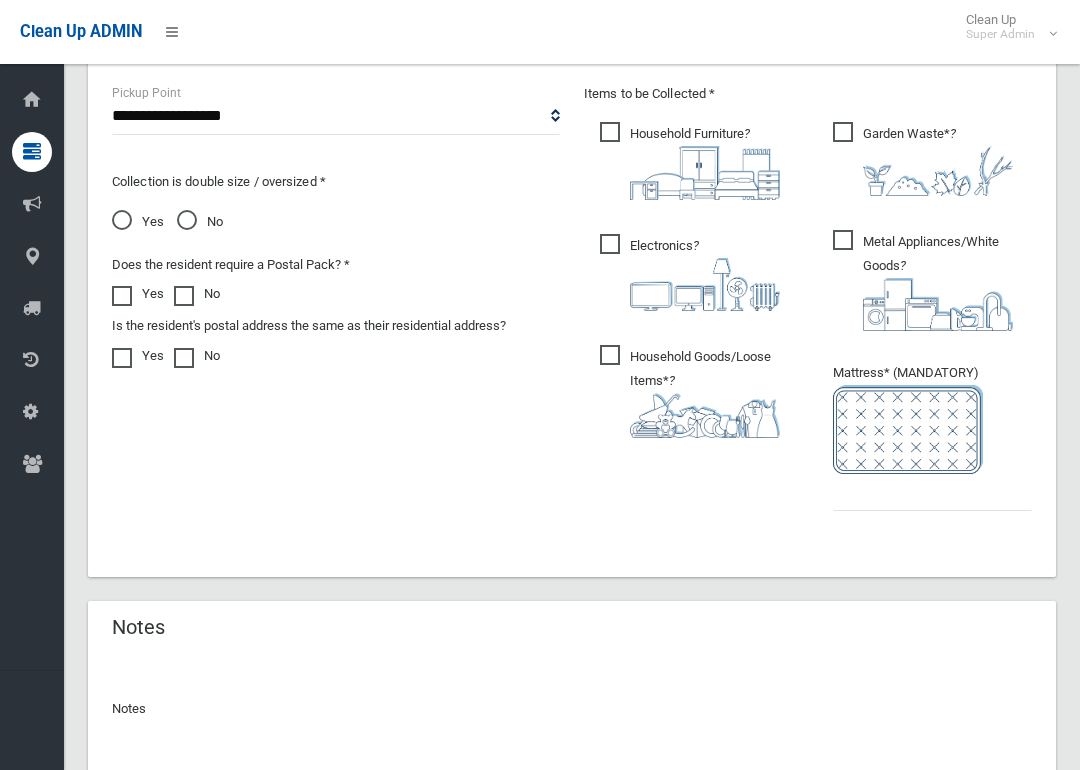 scroll, scrollTop: 1251, scrollLeft: 0, axis: vertical 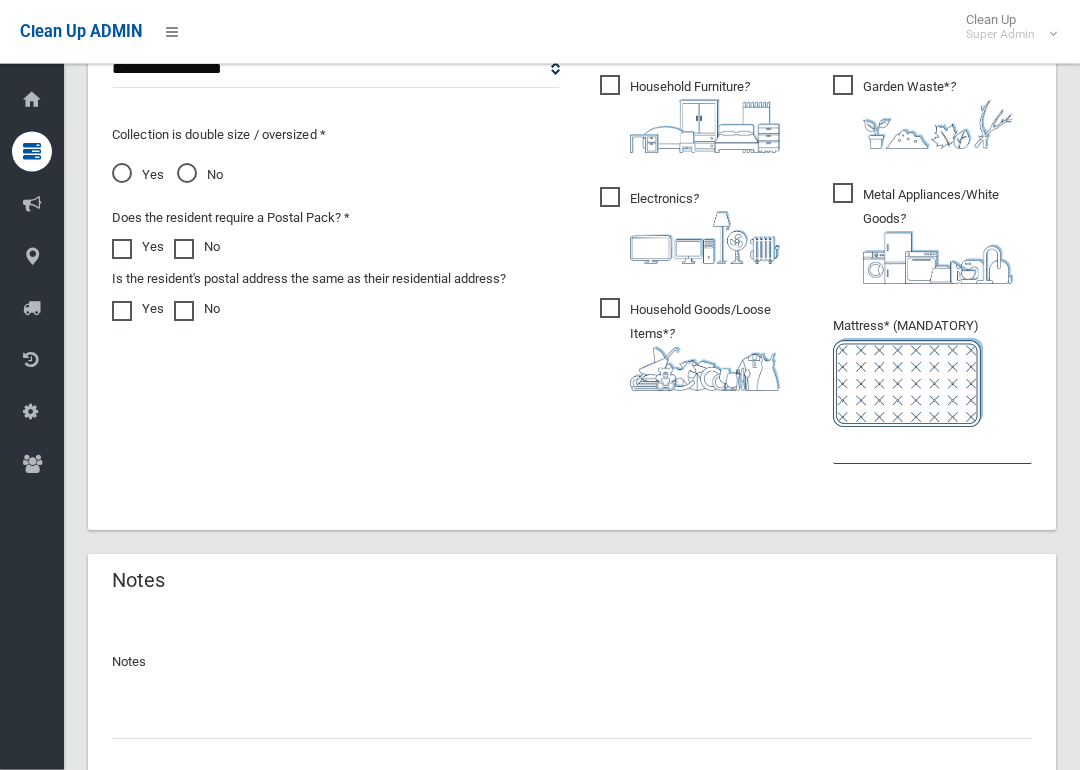 click at bounding box center [932, 446] 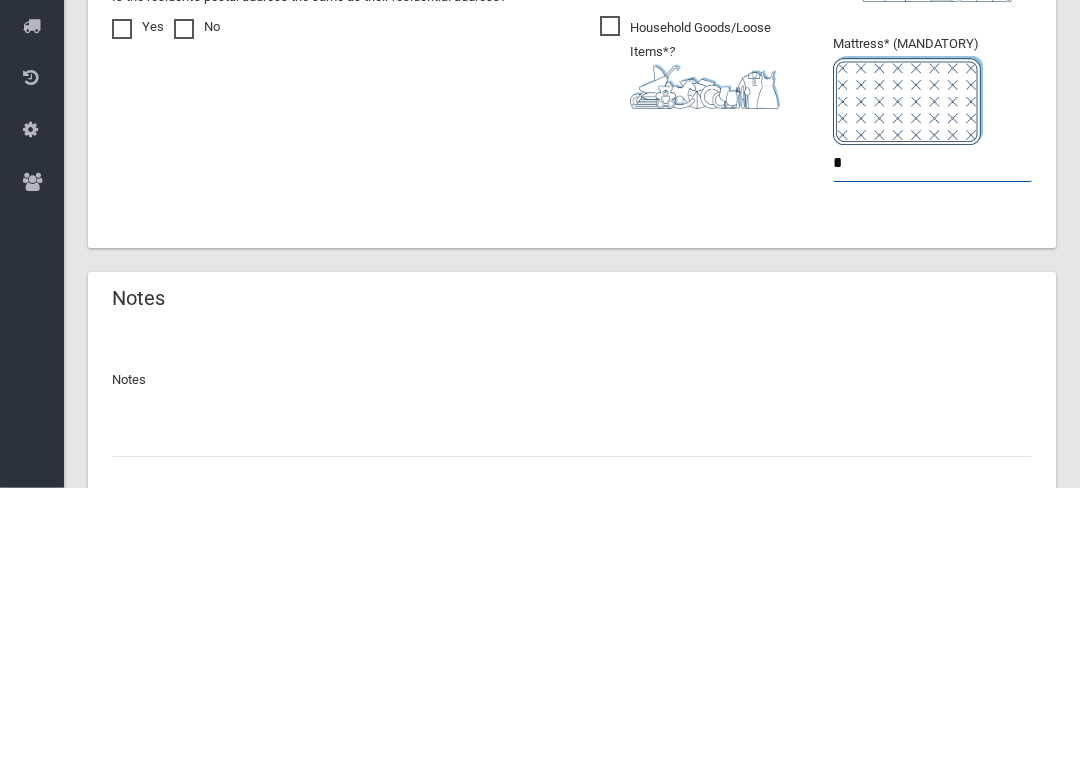 type on "*" 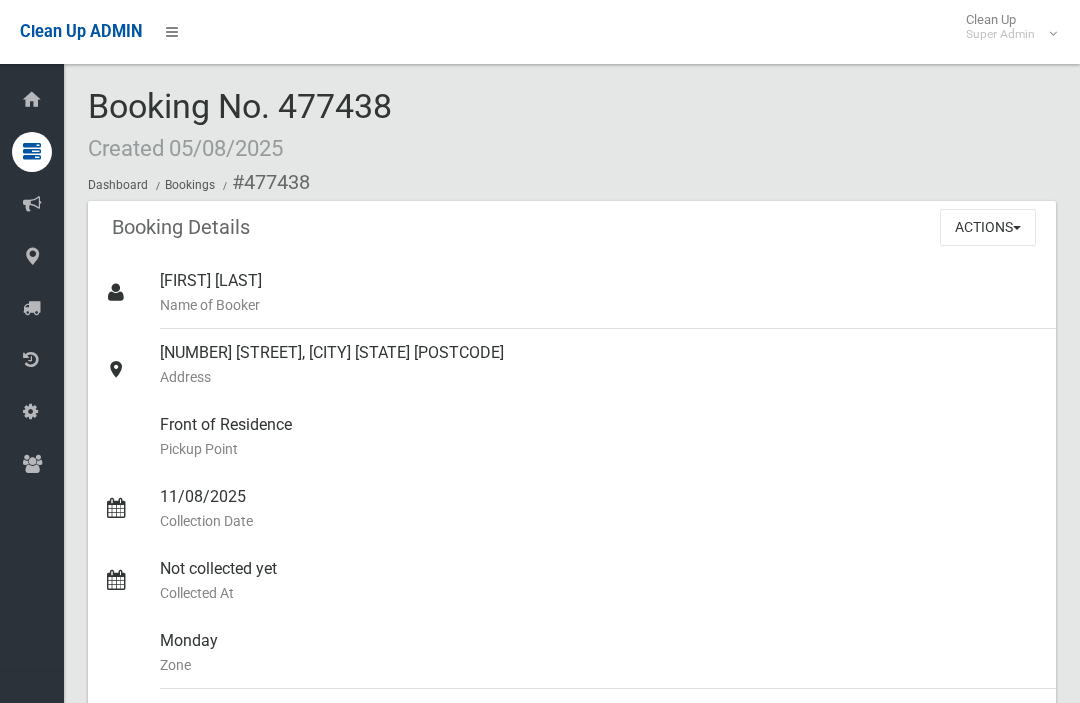 scroll, scrollTop: 0, scrollLeft: 0, axis: both 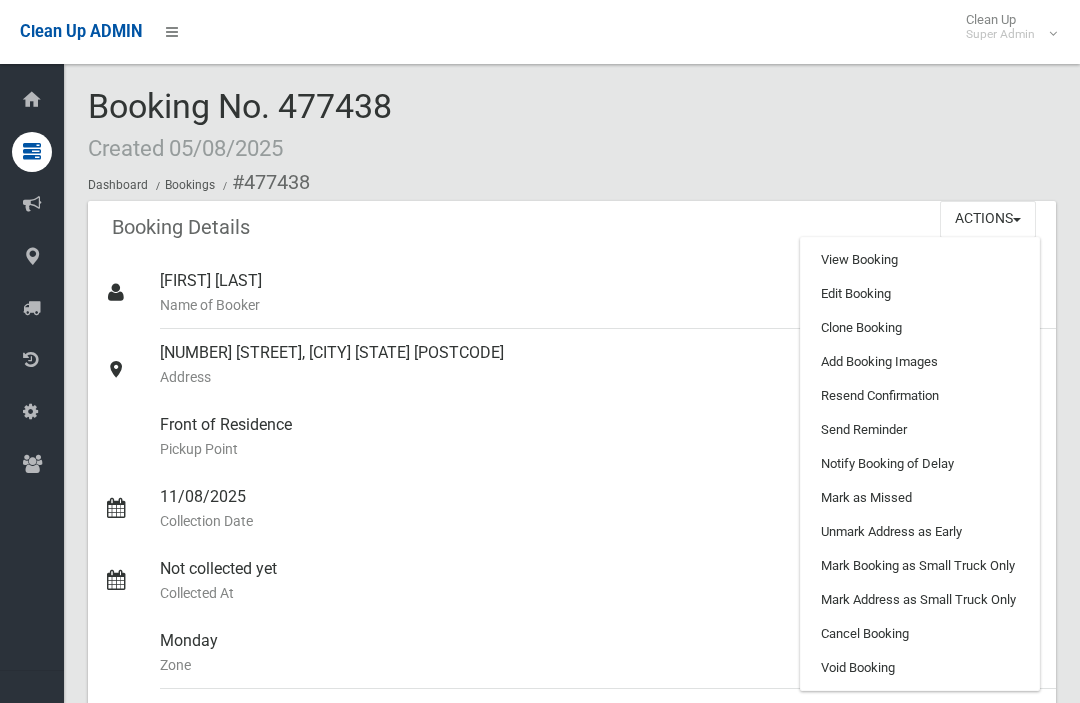 click on "Add Booking Images" at bounding box center (920, 362) 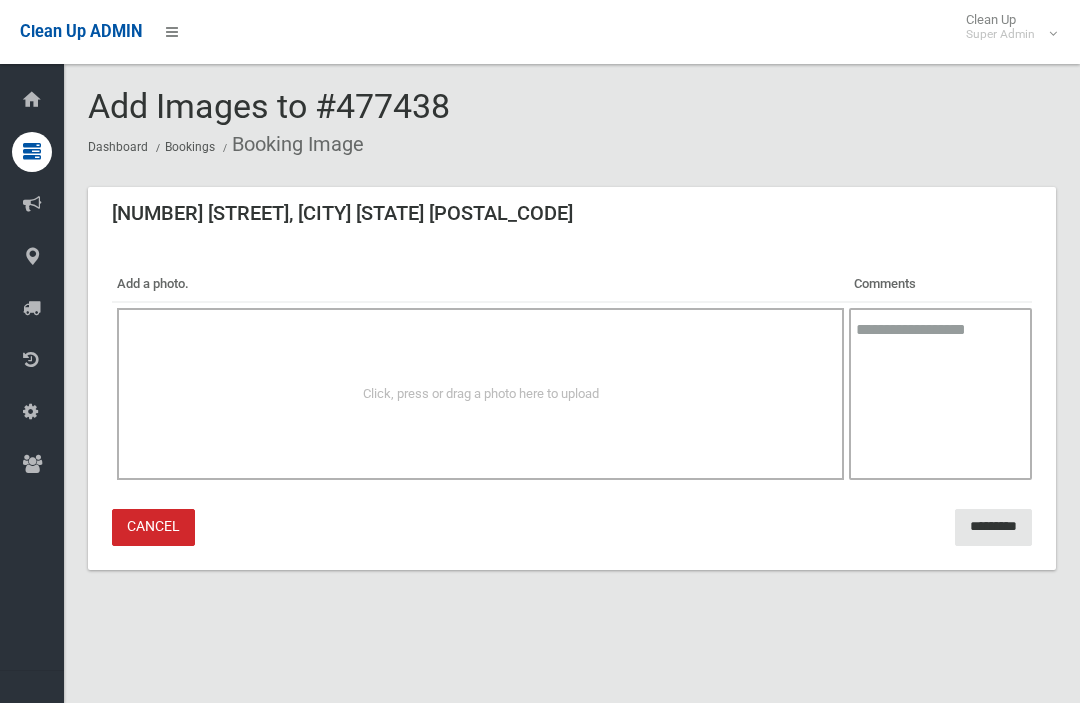 scroll, scrollTop: 0, scrollLeft: 0, axis: both 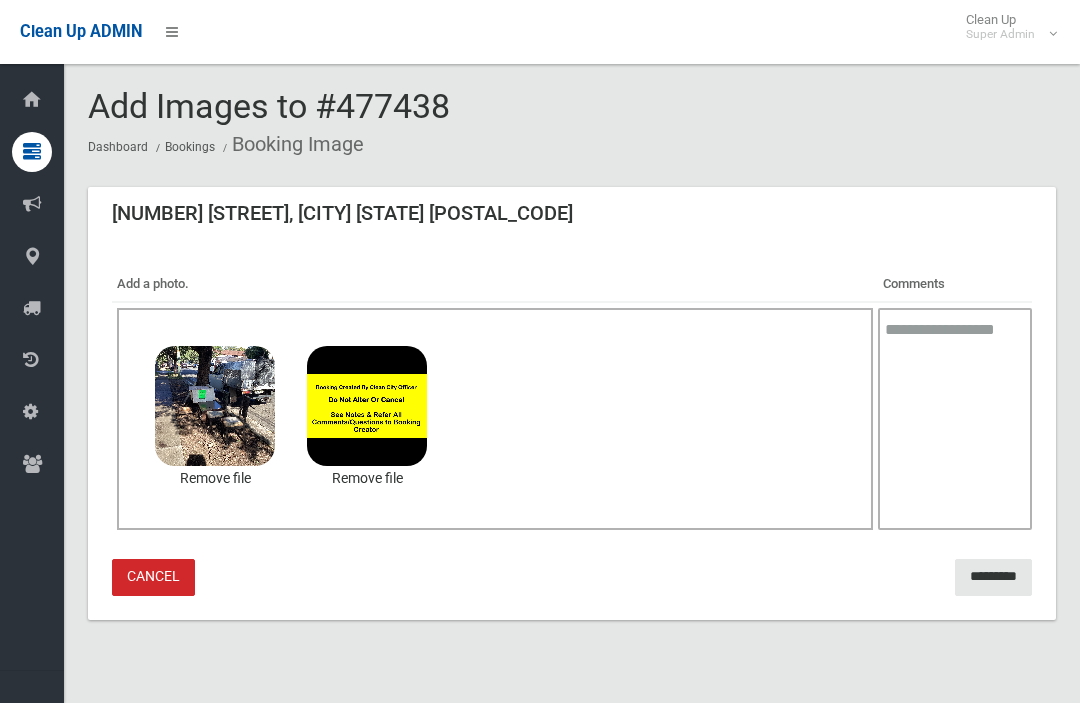 click on "*********" at bounding box center [993, 577] 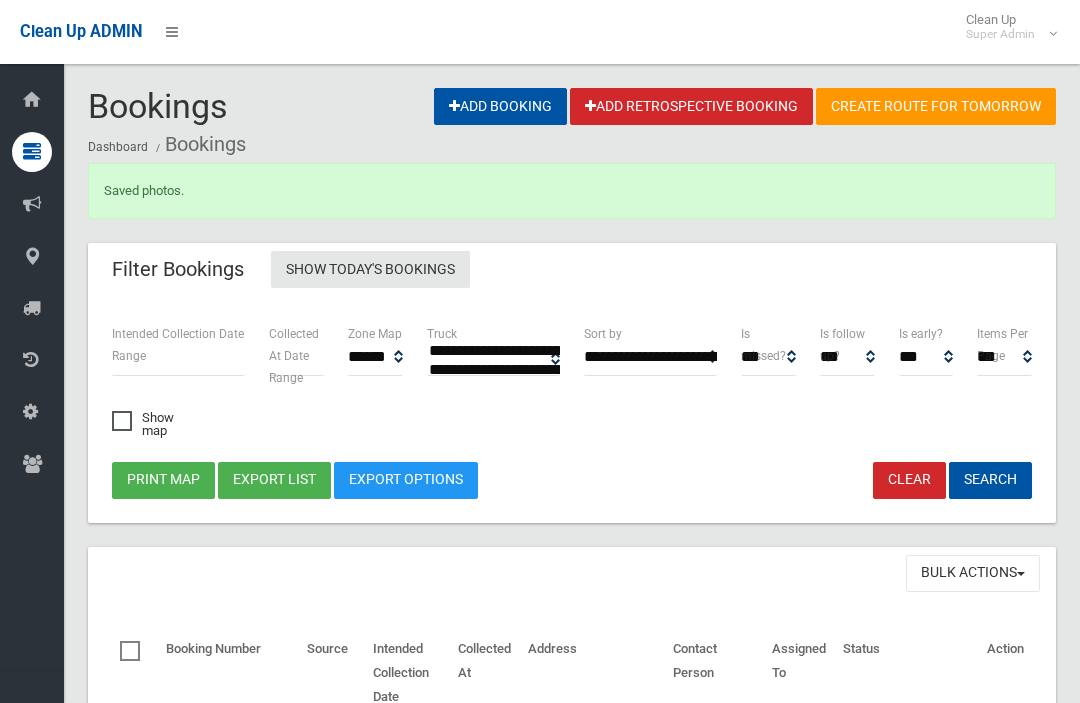 select 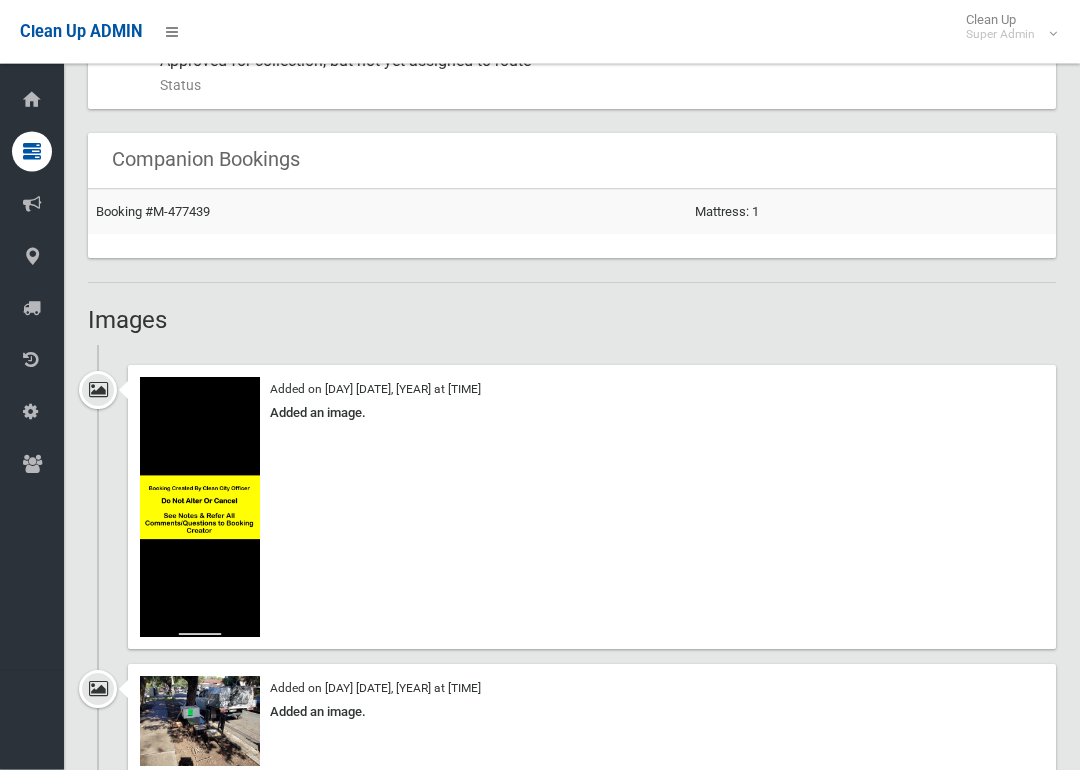 scroll, scrollTop: 1133, scrollLeft: 0, axis: vertical 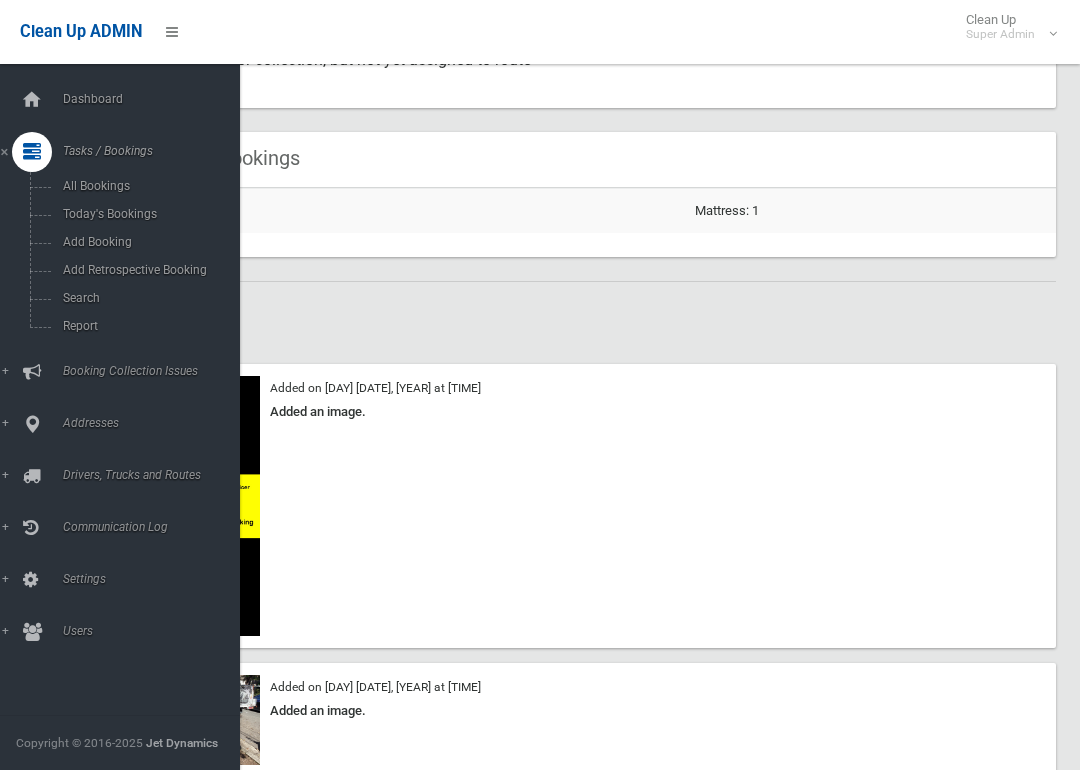 click on "Search" at bounding box center [140, 298] 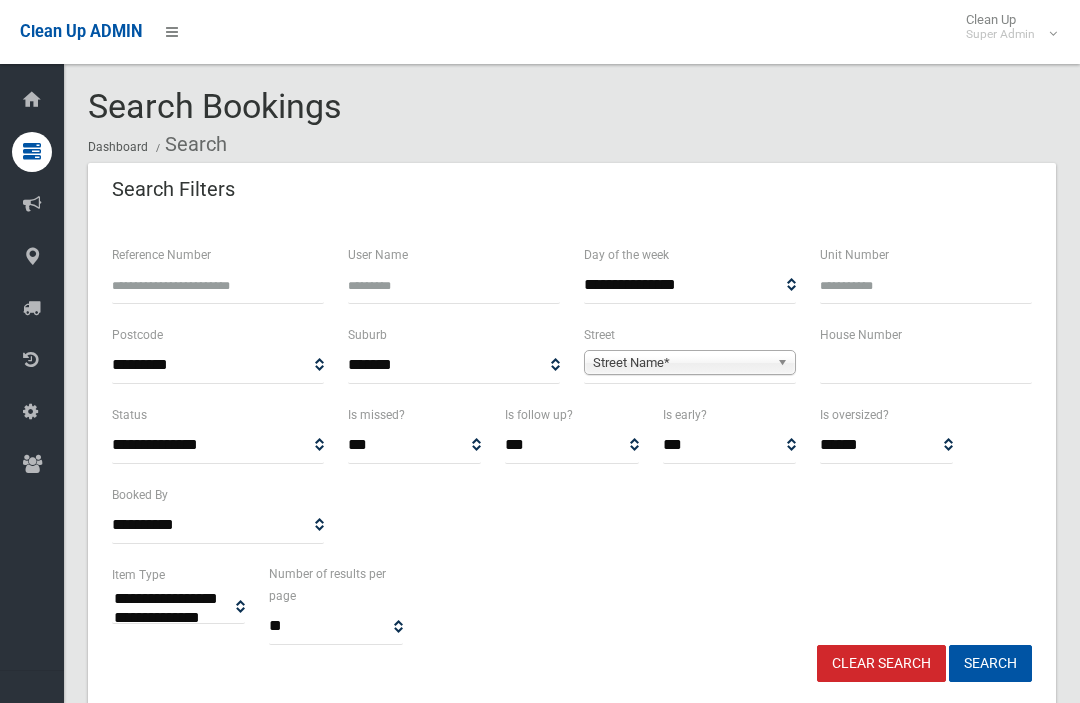select 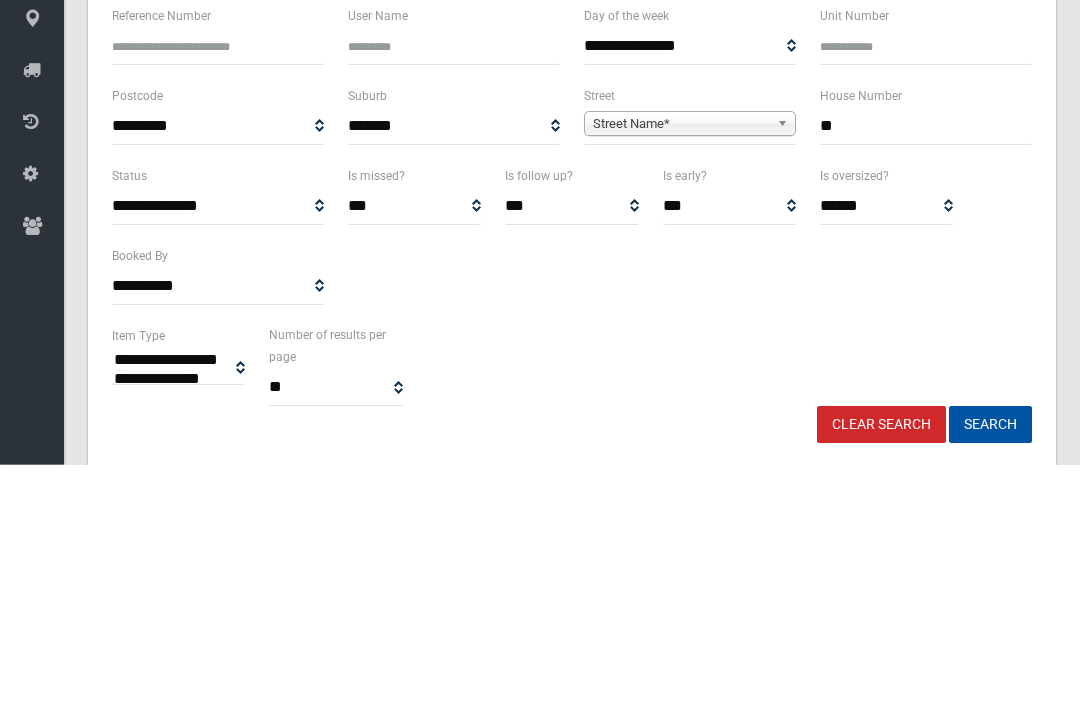type on "**" 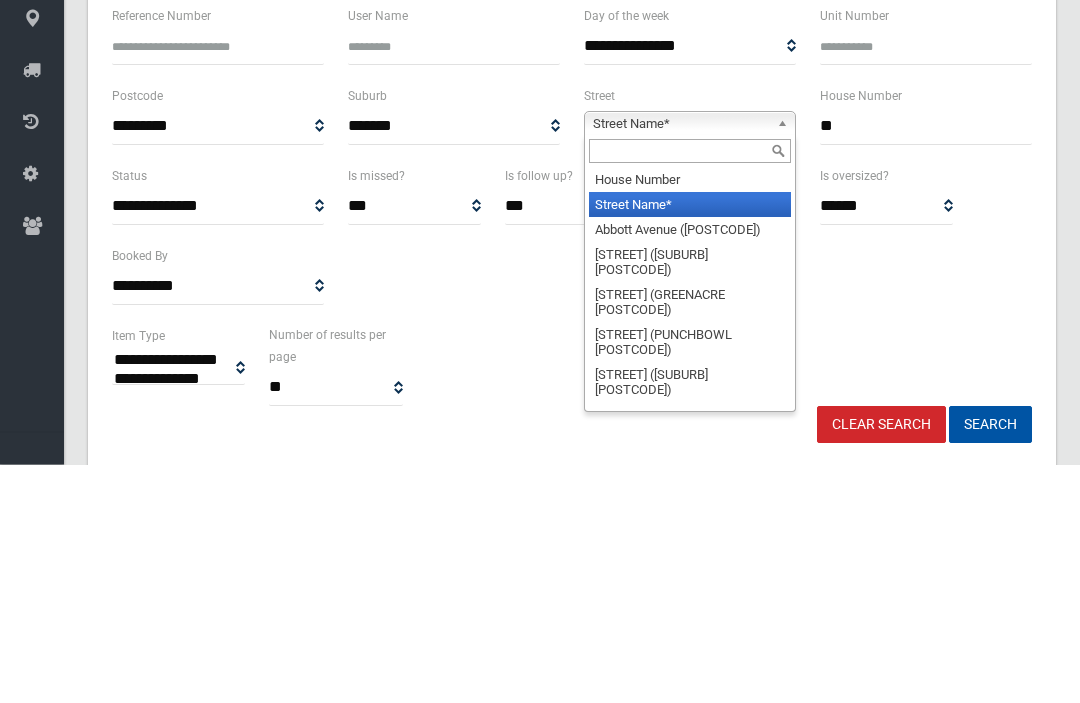 type on "*" 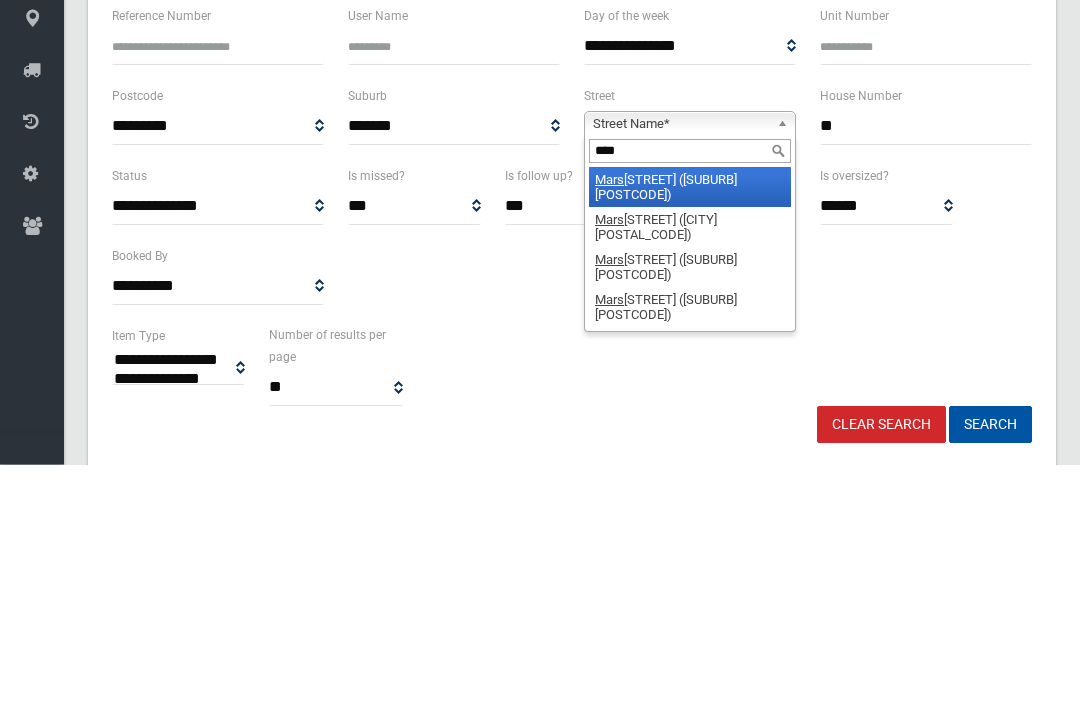 type on "*****" 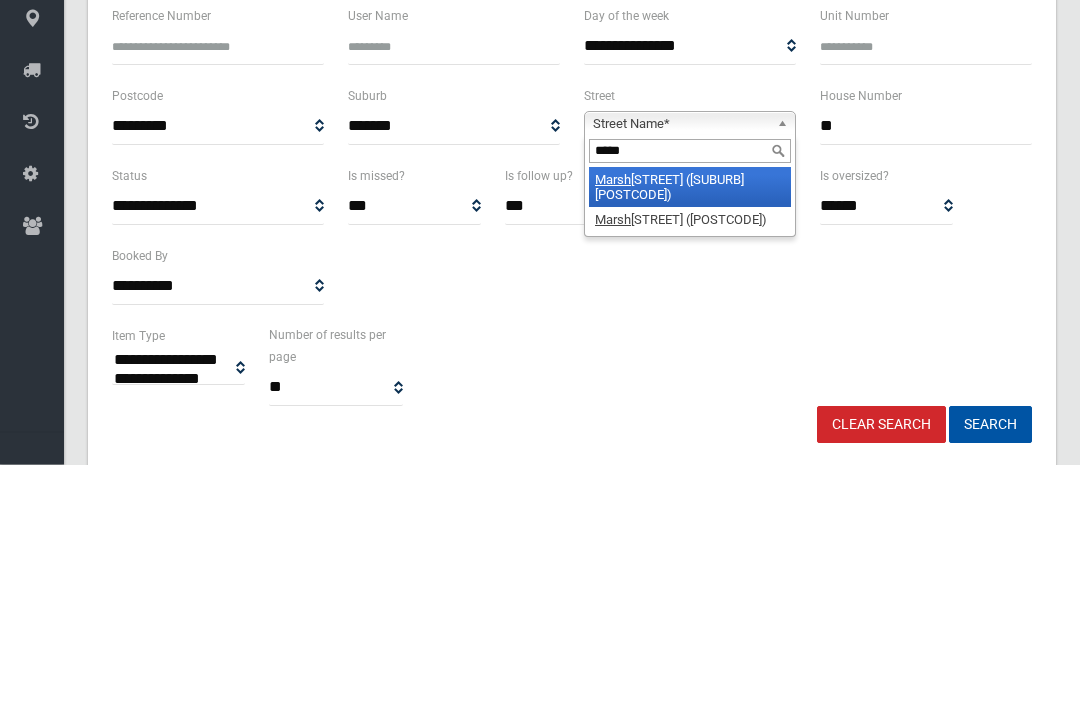 type 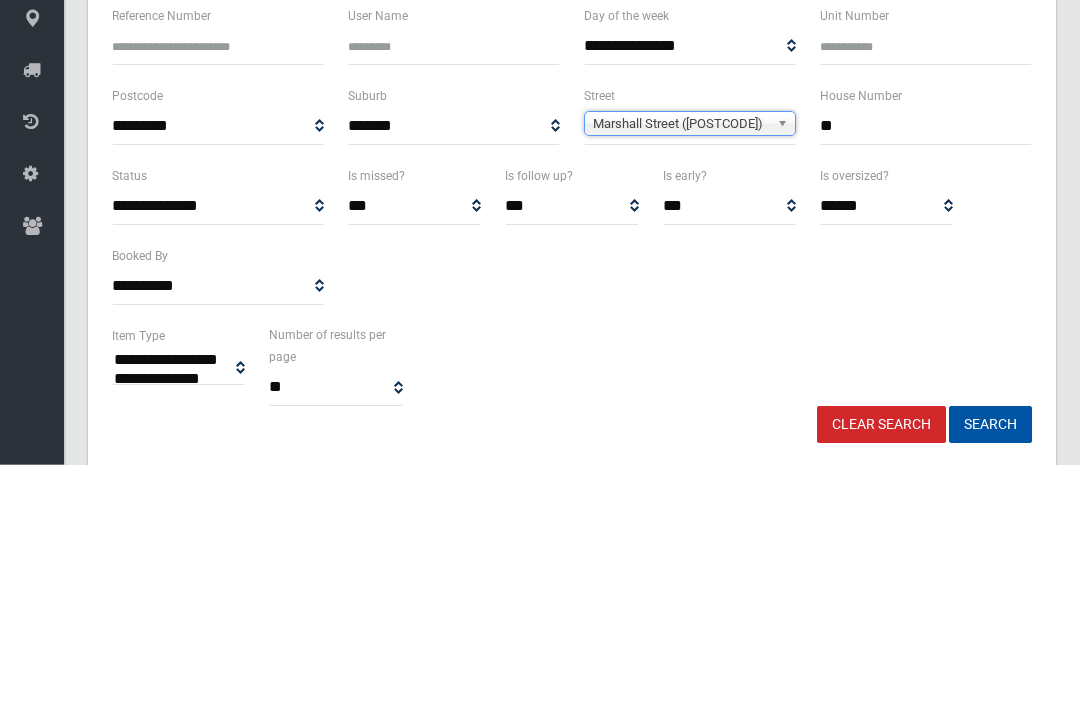 scroll, scrollTop: 239, scrollLeft: 0, axis: vertical 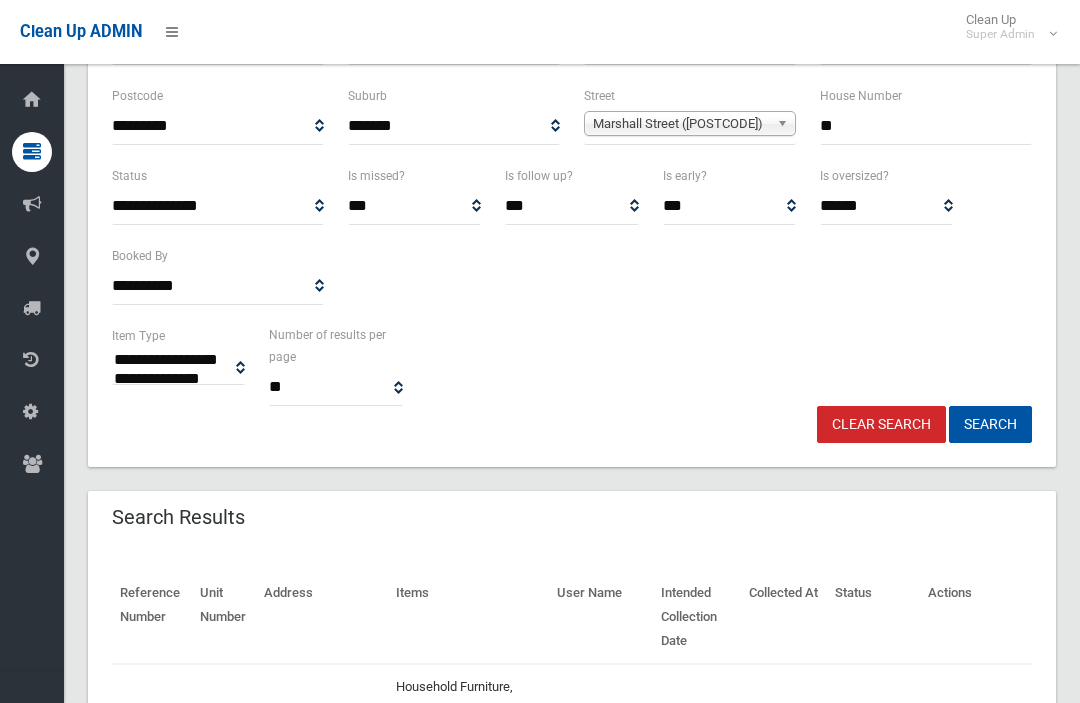 click on "Search" at bounding box center (990, 424) 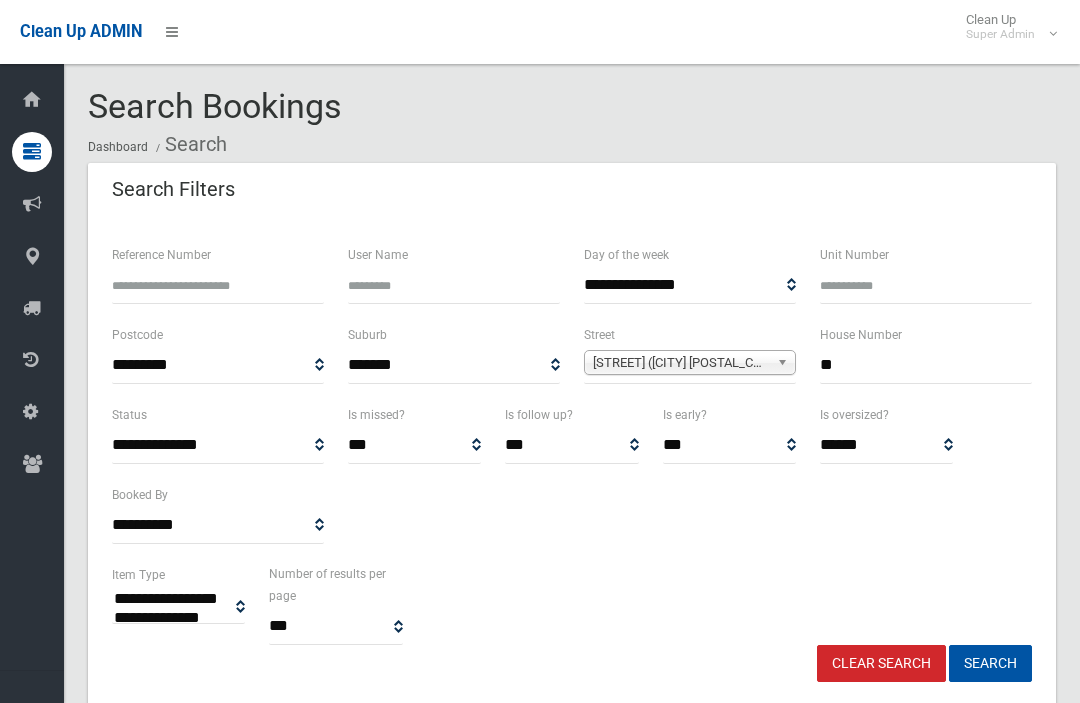 select 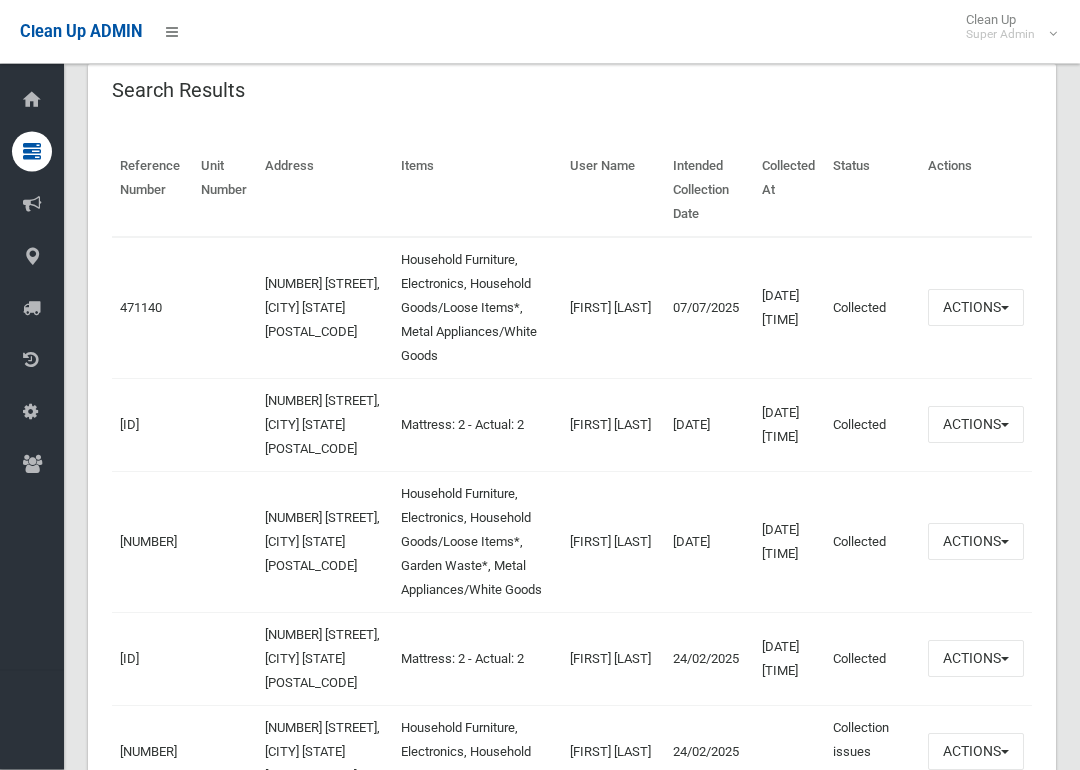 scroll, scrollTop: 681, scrollLeft: 0, axis: vertical 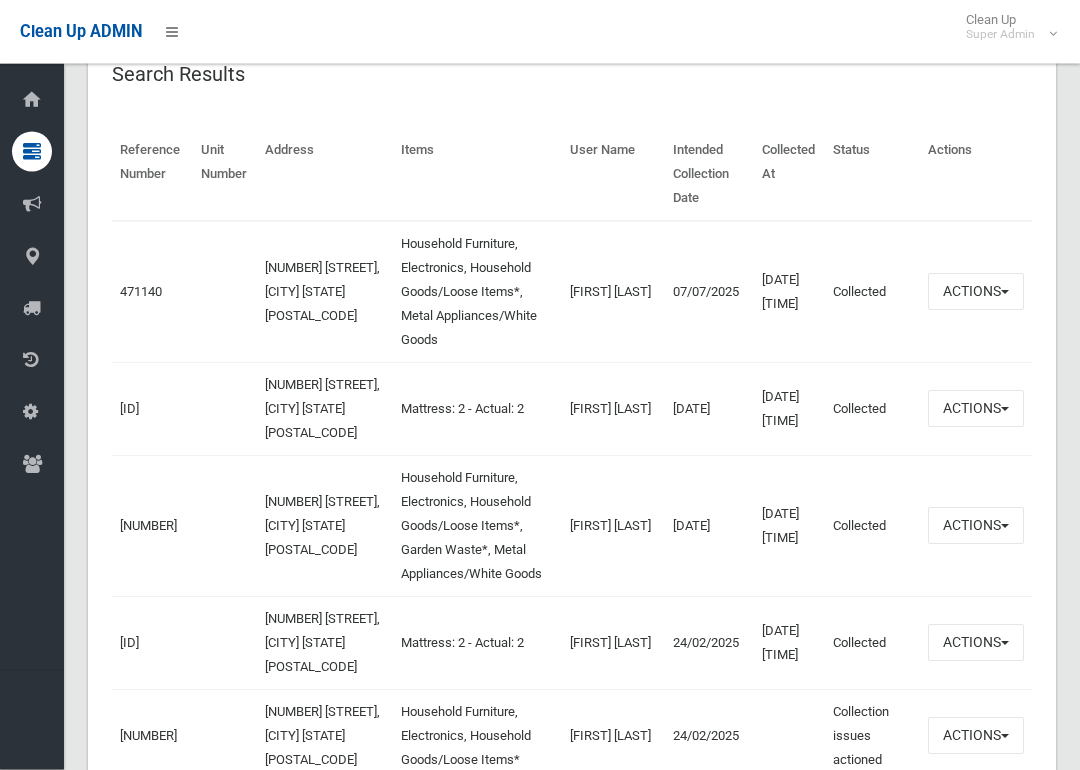 click on "471140" at bounding box center (141, 292) 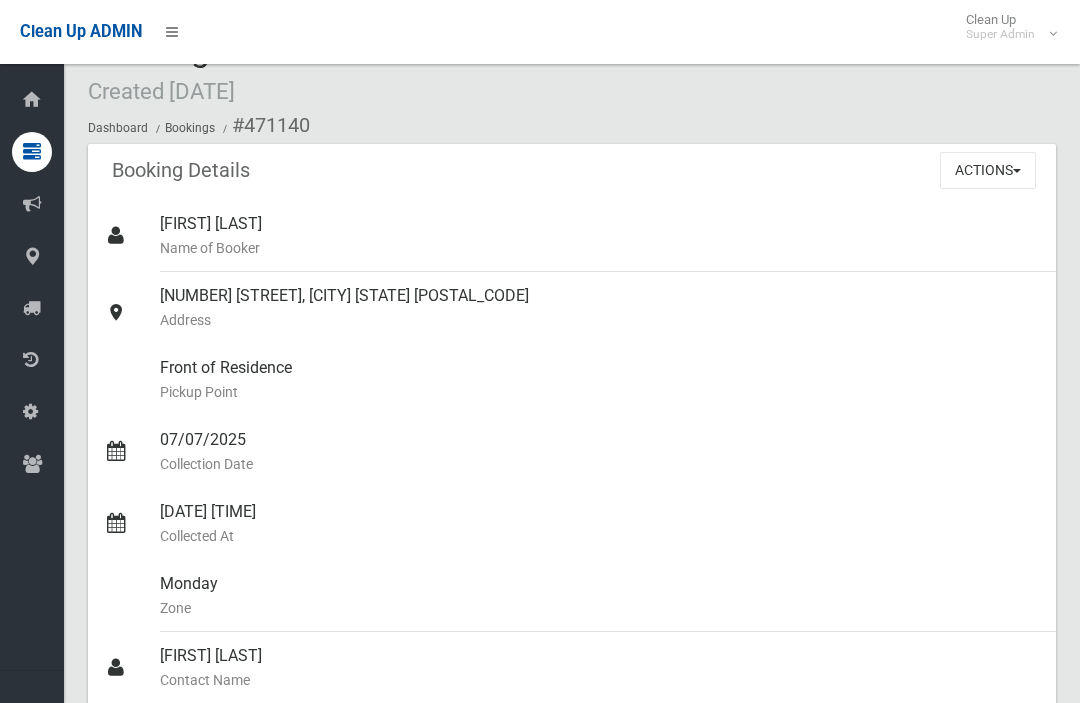 scroll, scrollTop: 0, scrollLeft: 0, axis: both 